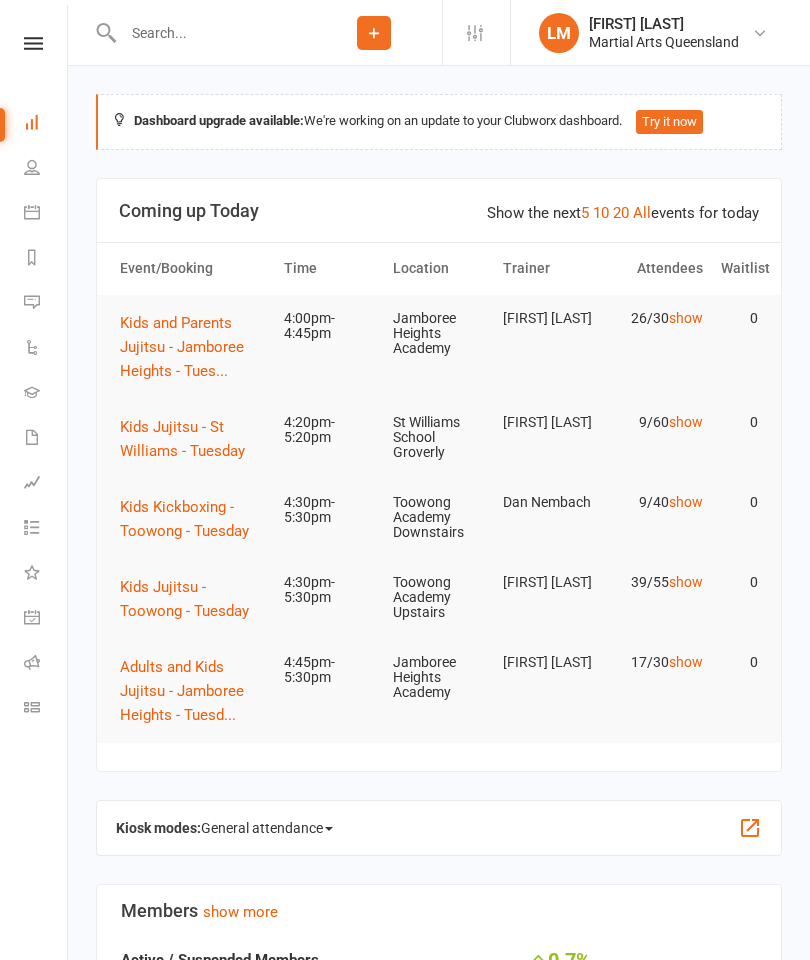 scroll, scrollTop: 0, scrollLeft: 0, axis: both 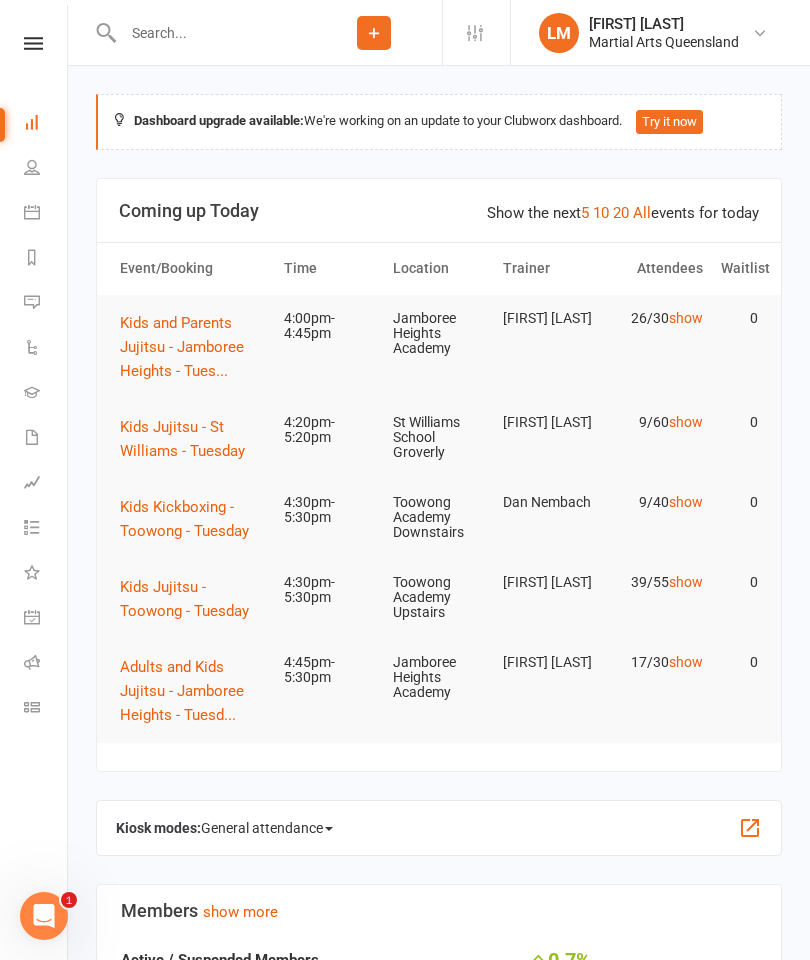 click on "Kids Jujitsu - Toowong - Tuesday" at bounding box center (193, 599) 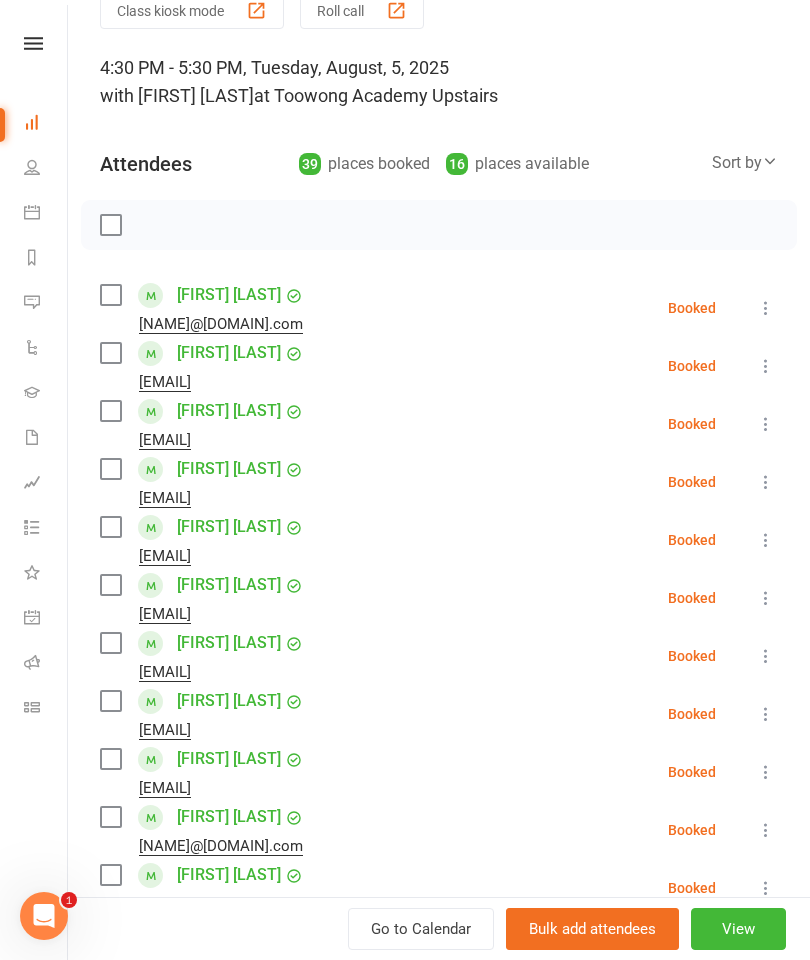click at bounding box center (110, 295) 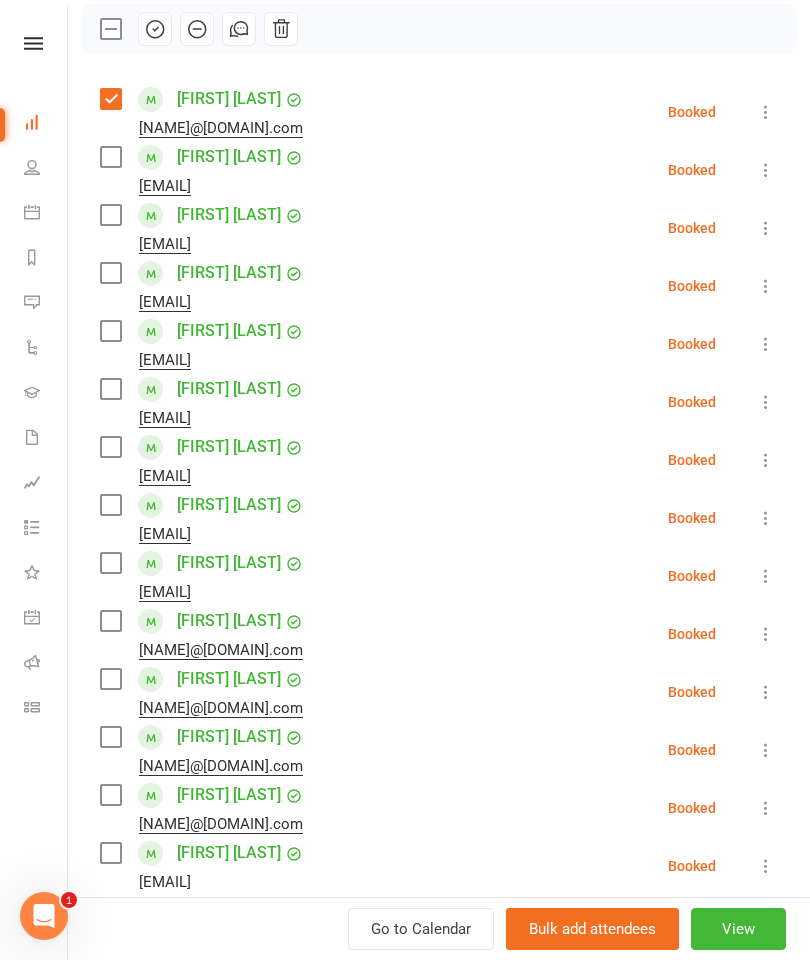 scroll, scrollTop: 286, scrollLeft: 0, axis: vertical 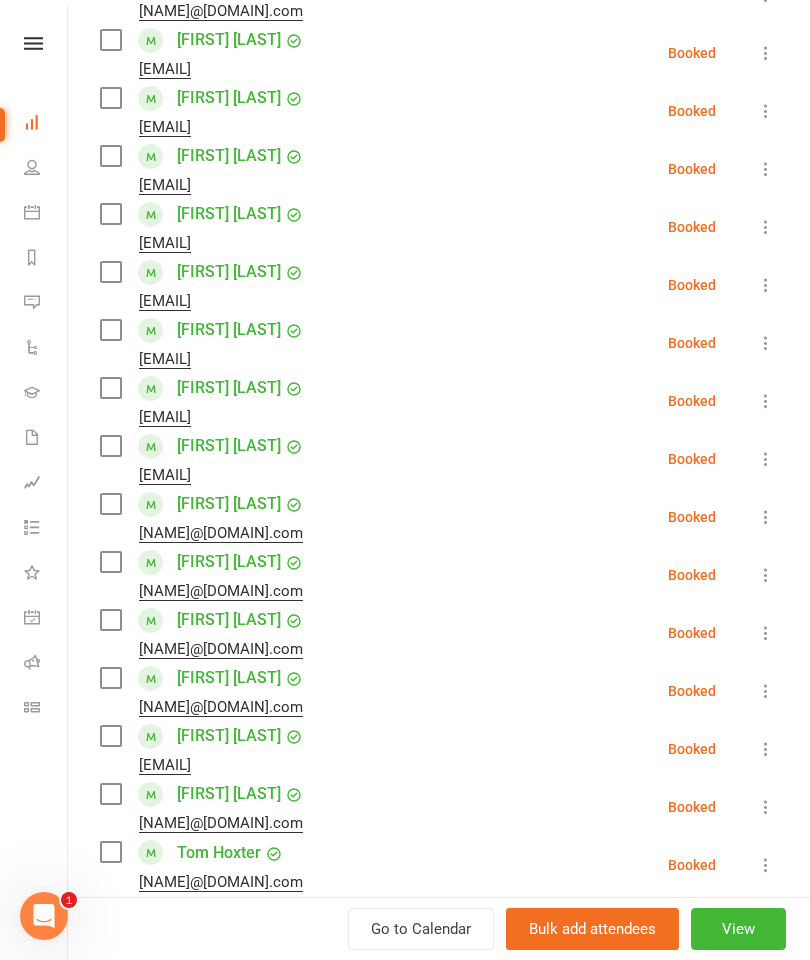 click at bounding box center [110, 272] 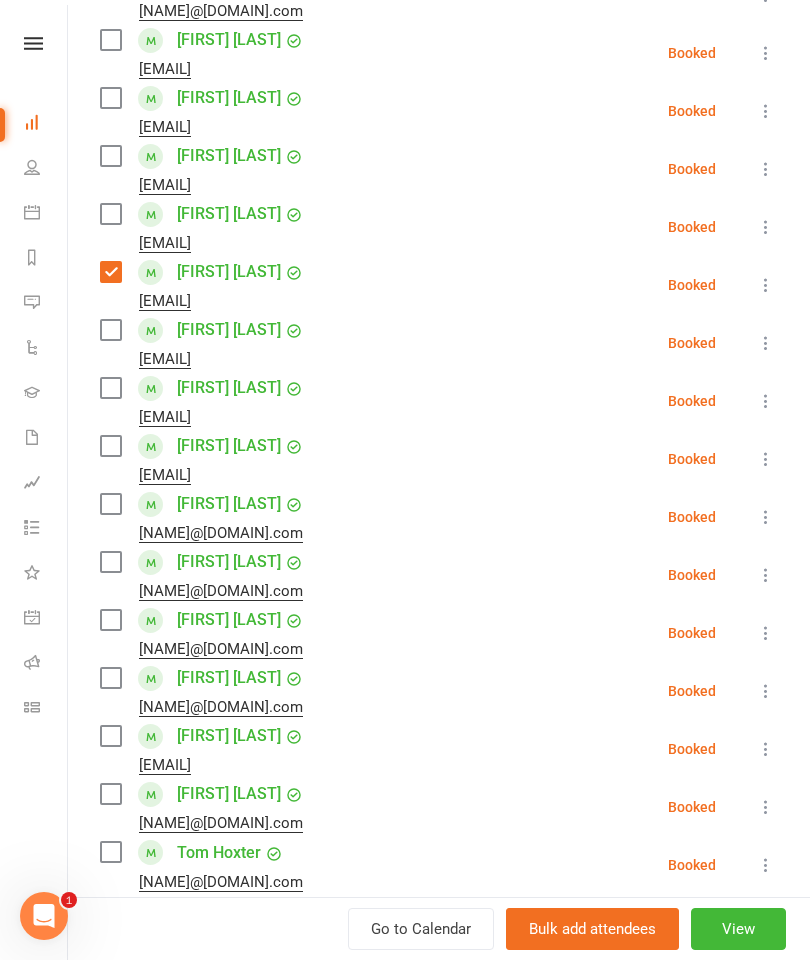 click at bounding box center [110, 330] 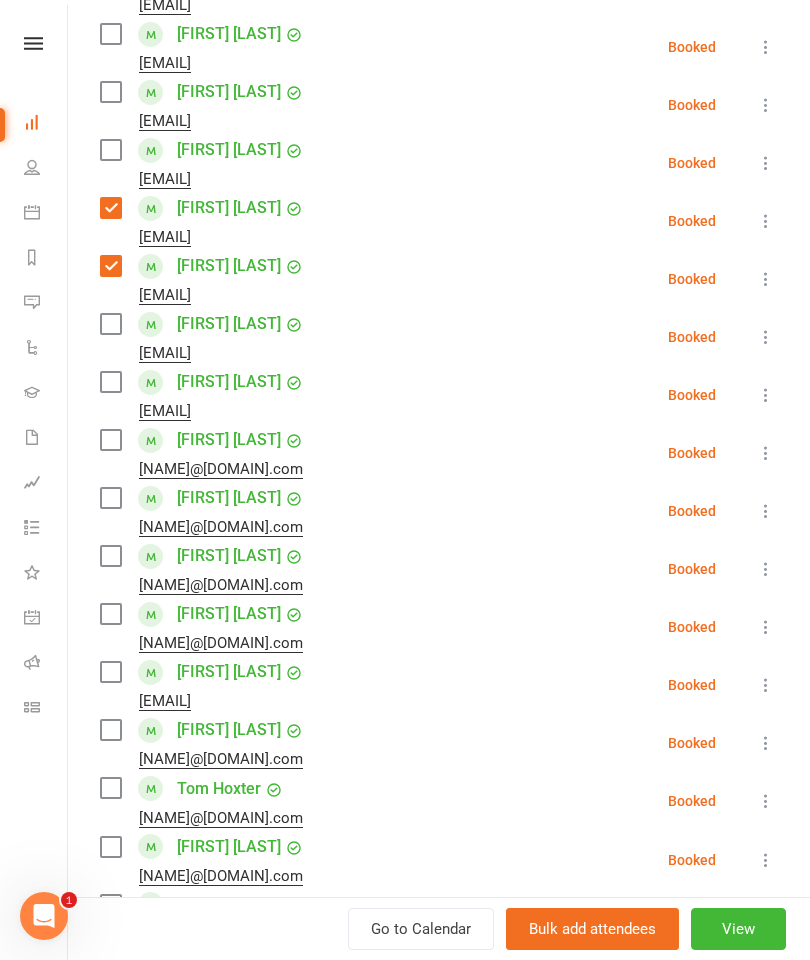 click at bounding box center [110, 324] 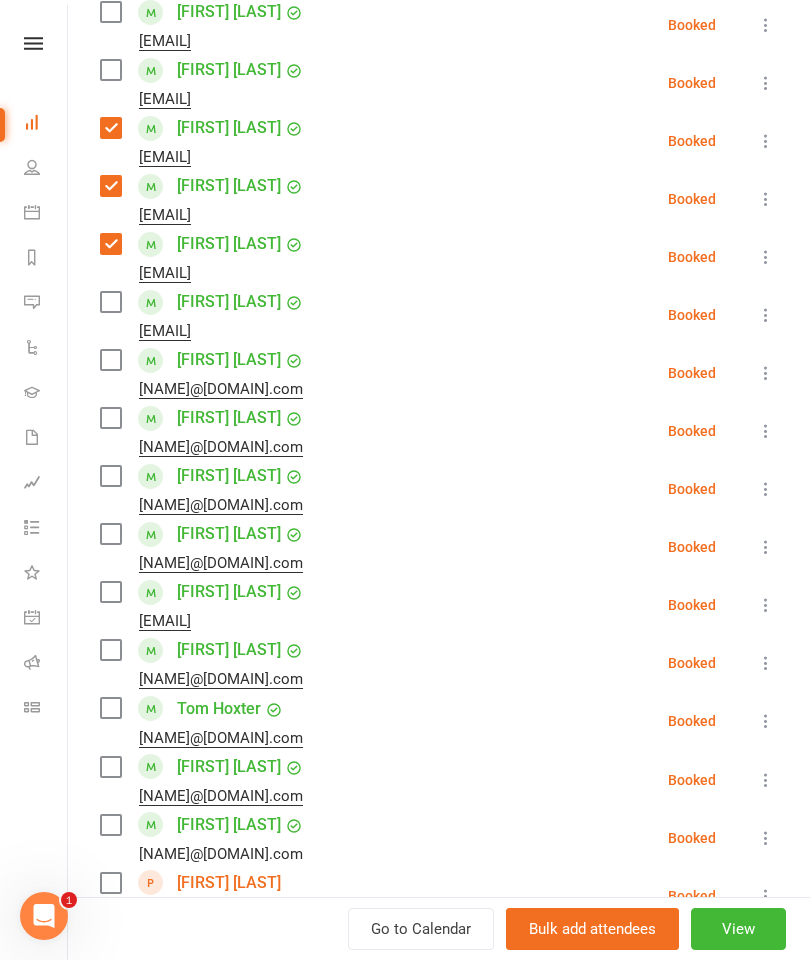 scroll, scrollTop: 550, scrollLeft: 0, axis: vertical 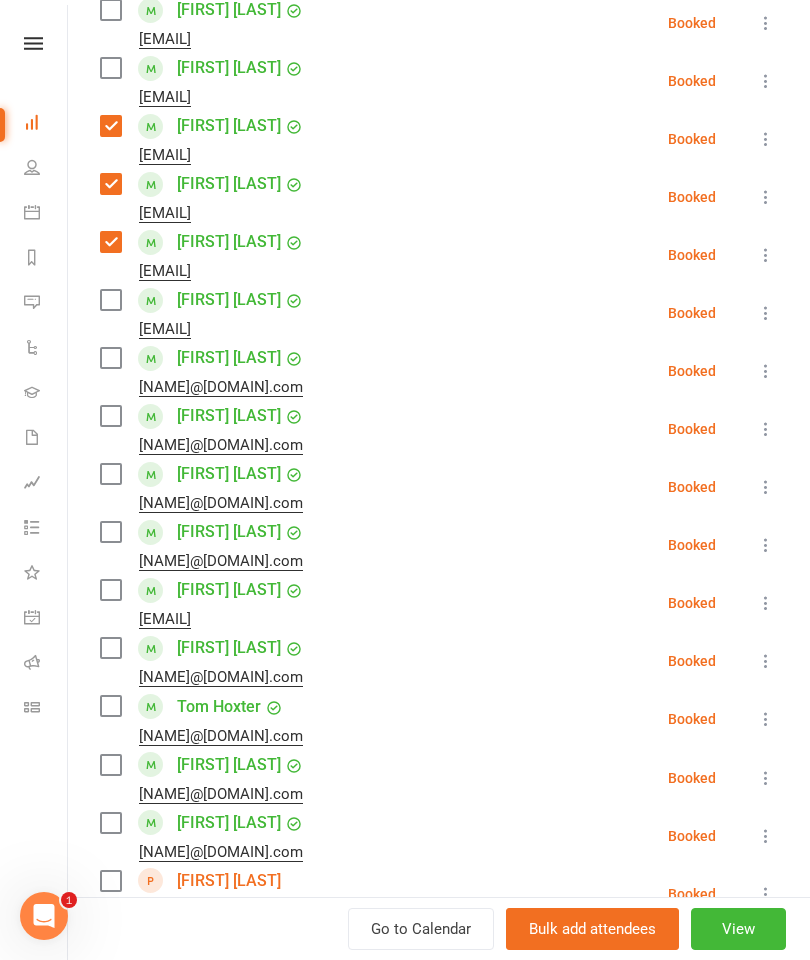 click at bounding box center [110, 300] 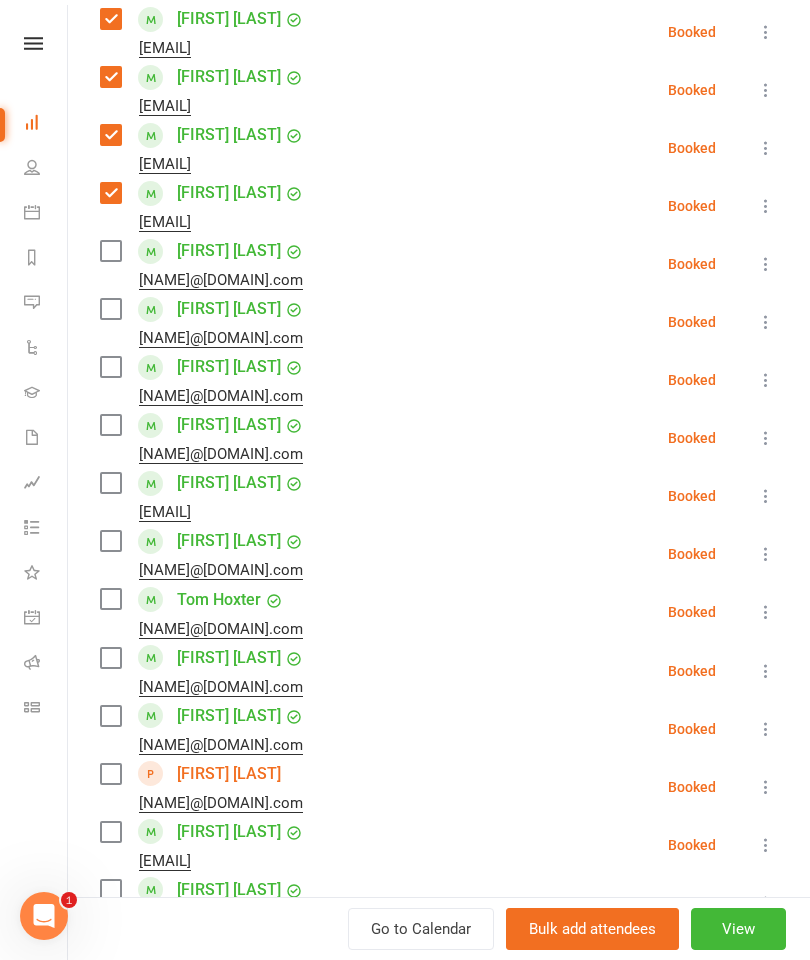 scroll, scrollTop: 659, scrollLeft: 0, axis: vertical 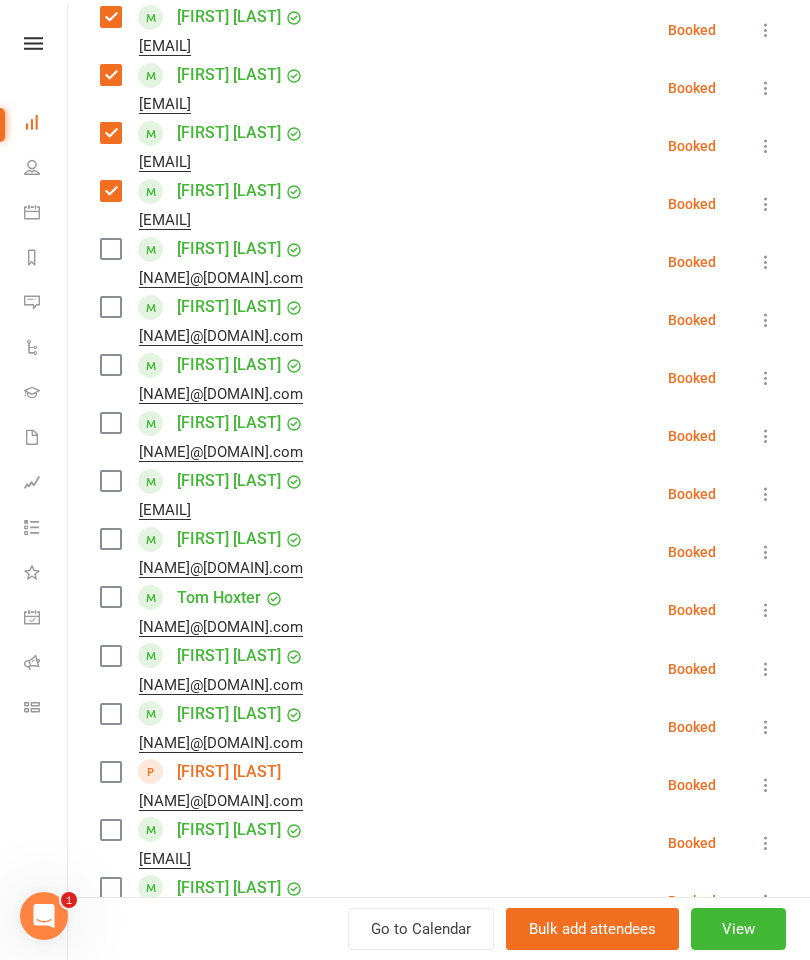 click at bounding box center (110, 307) 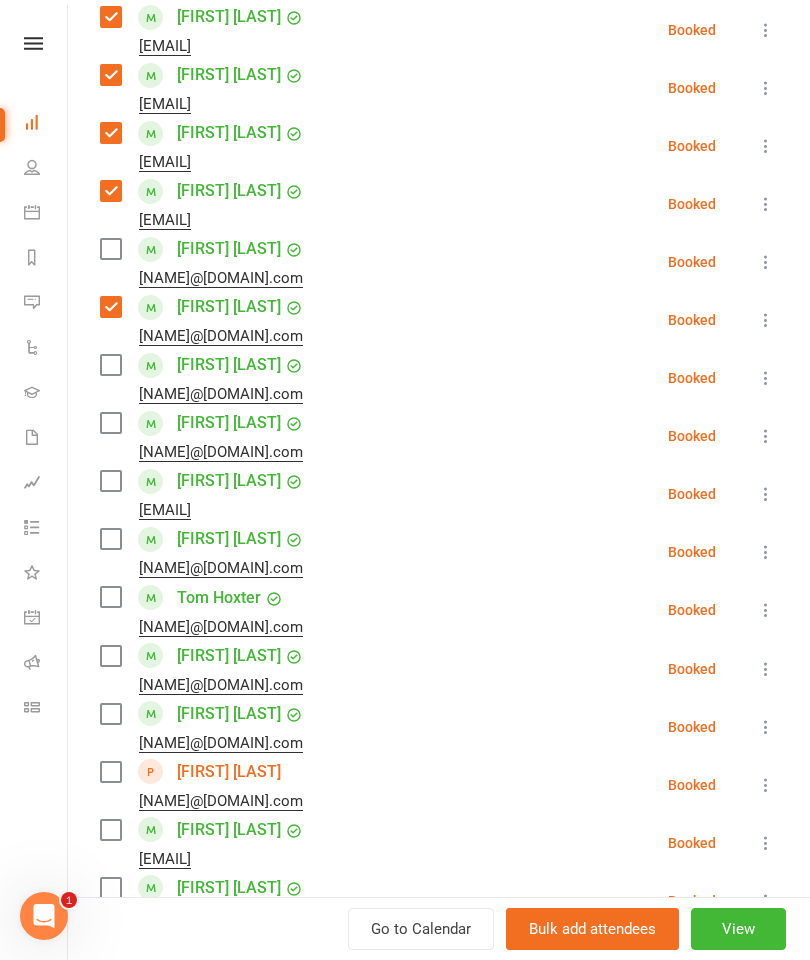 scroll, scrollTop: 722, scrollLeft: 0, axis: vertical 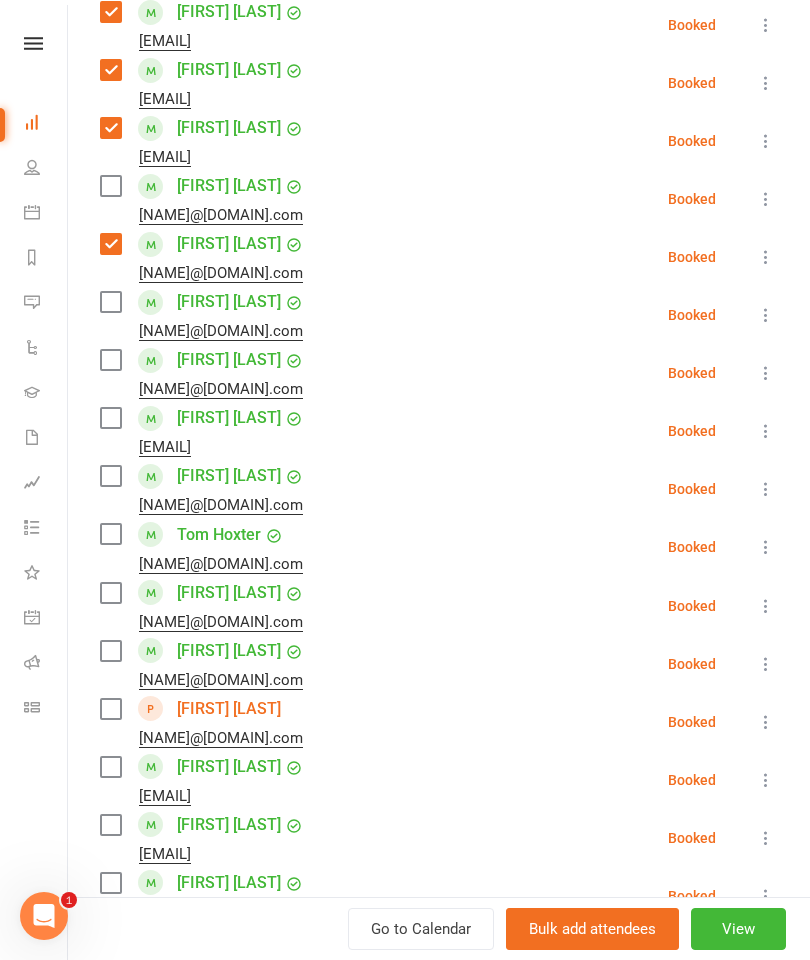 click at bounding box center (110, 302) 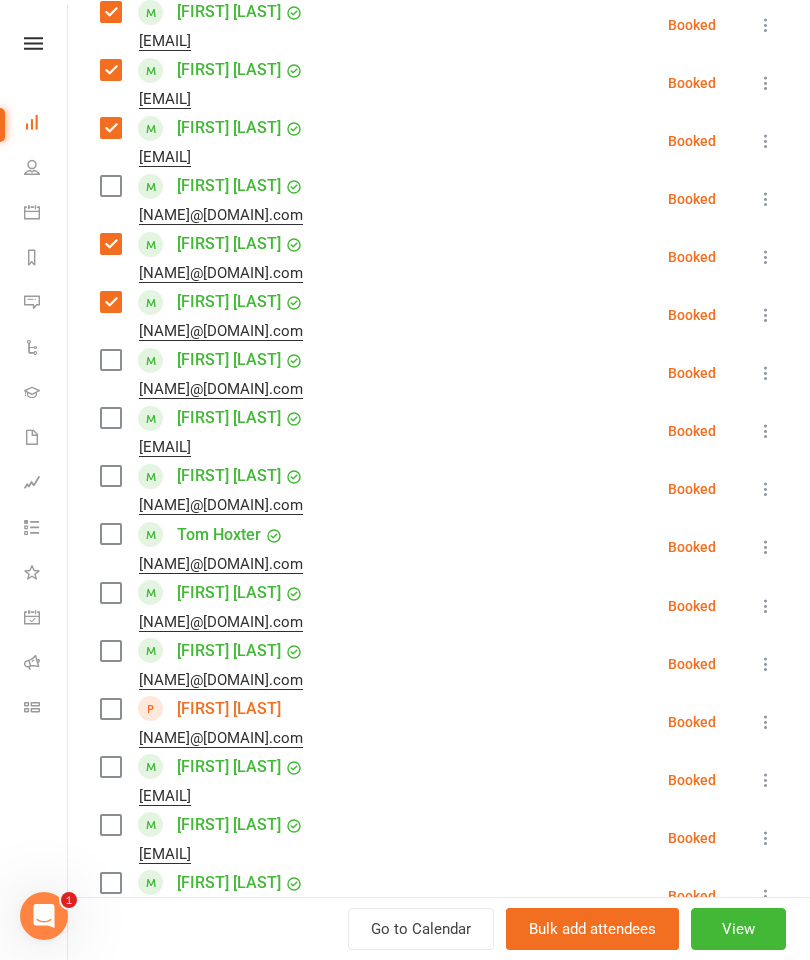 click at bounding box center [110, 360] 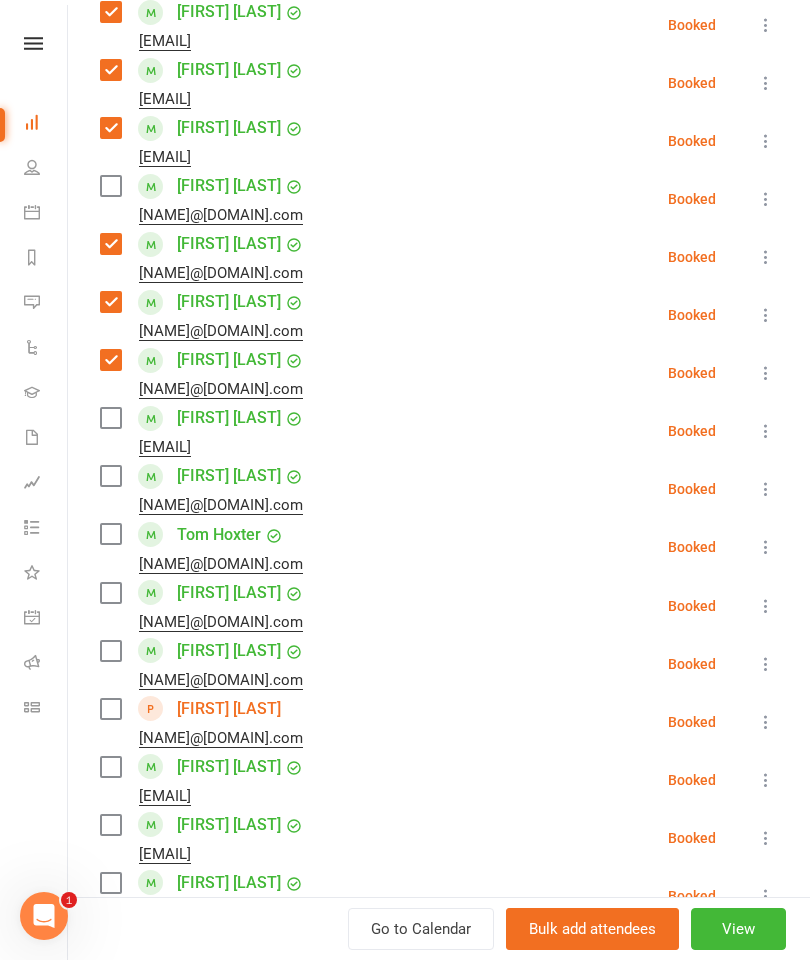click at bounding box center (110, 418) 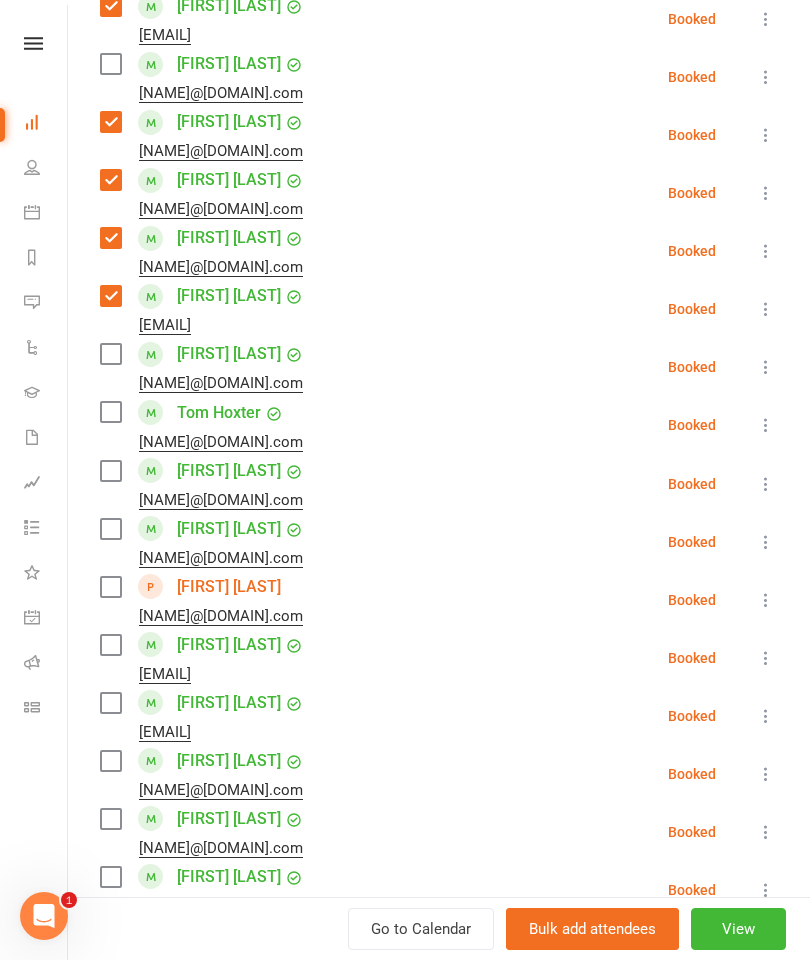 scroll, scrollTop: 851, scrollLeft: 0, axis: vertical 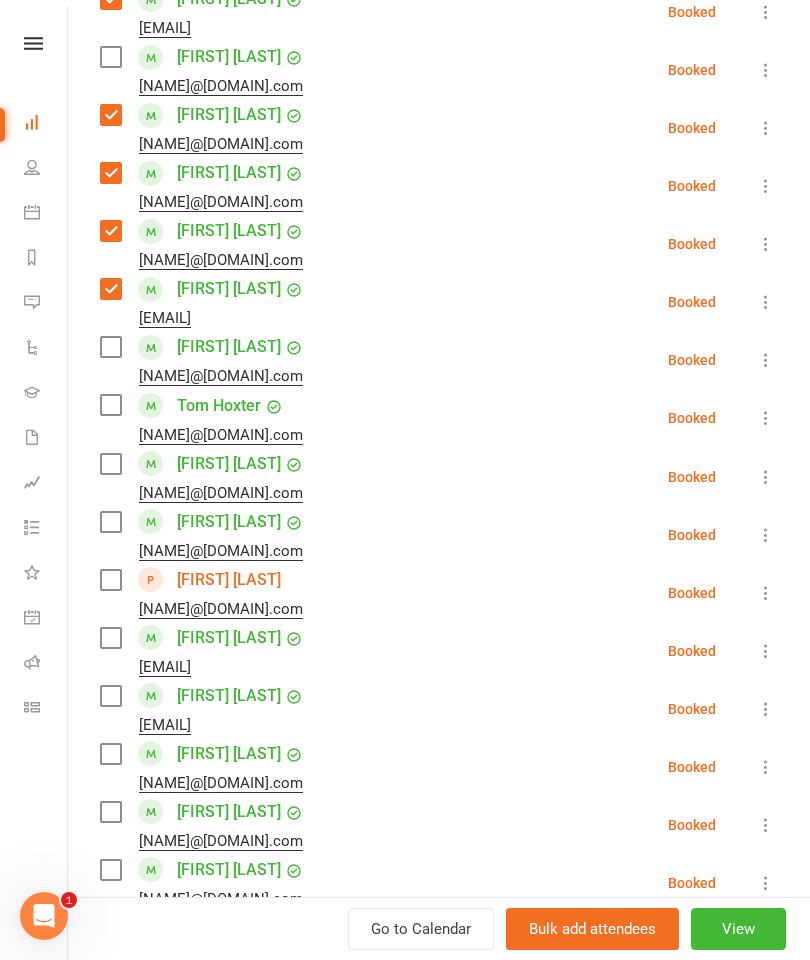 click at bounding box center [110, 347] 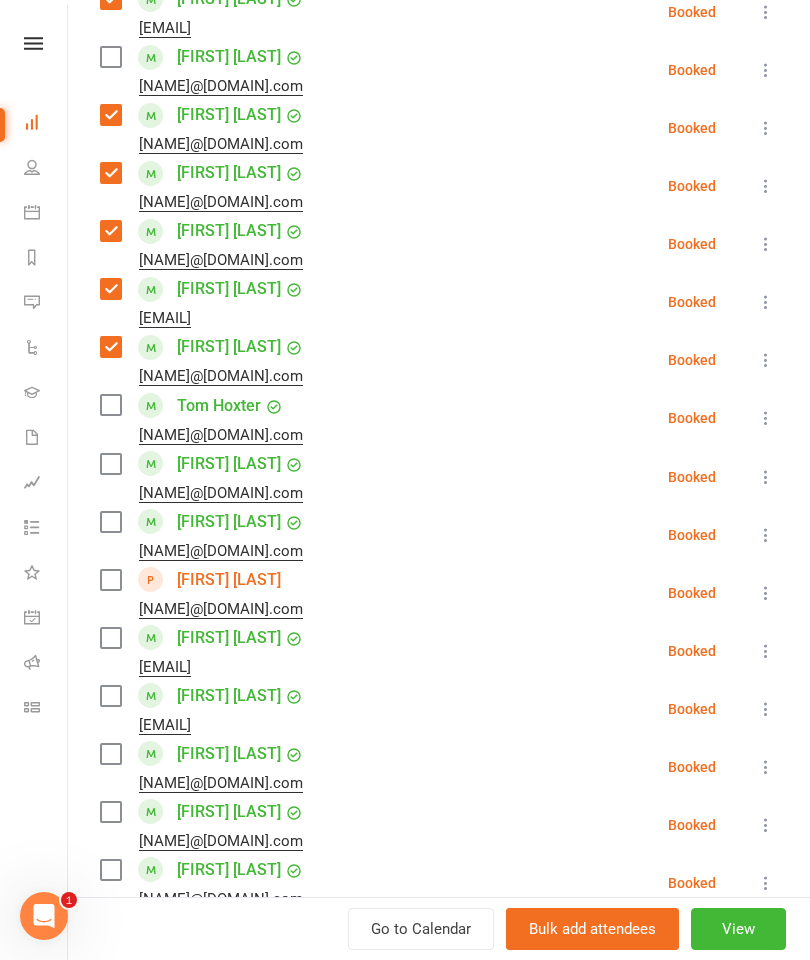click at bounding box center [110, 405] 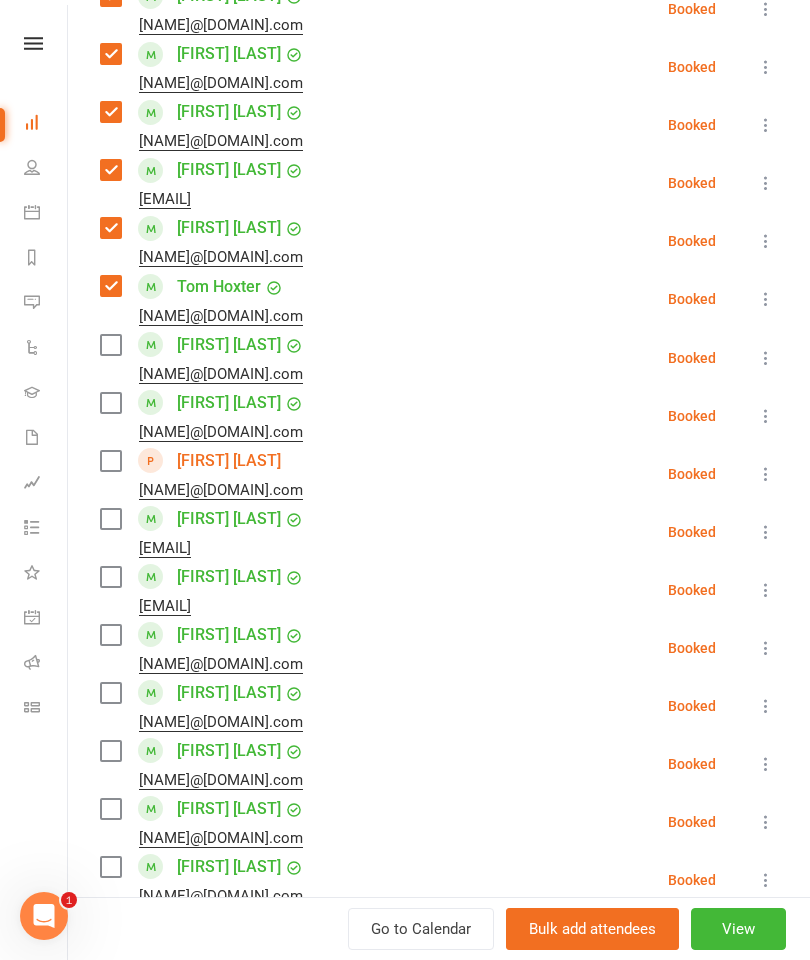 scroll, scrollTop: 969, scrollLeft: 0, axis: vertical 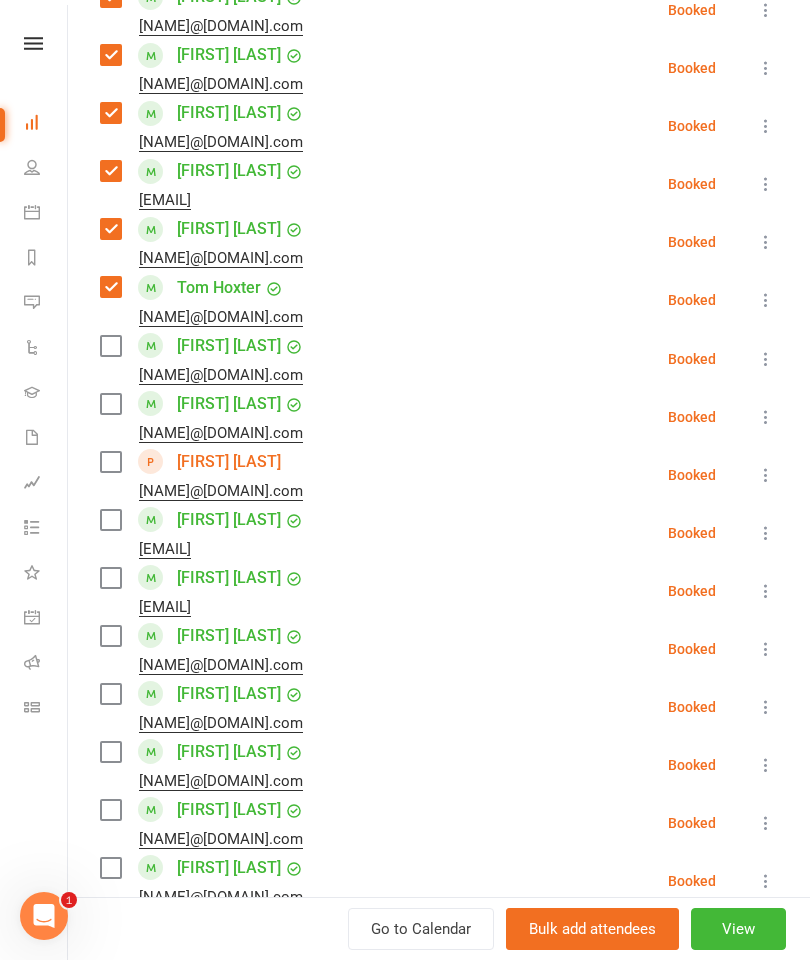 click at bounding box center [110, 346] 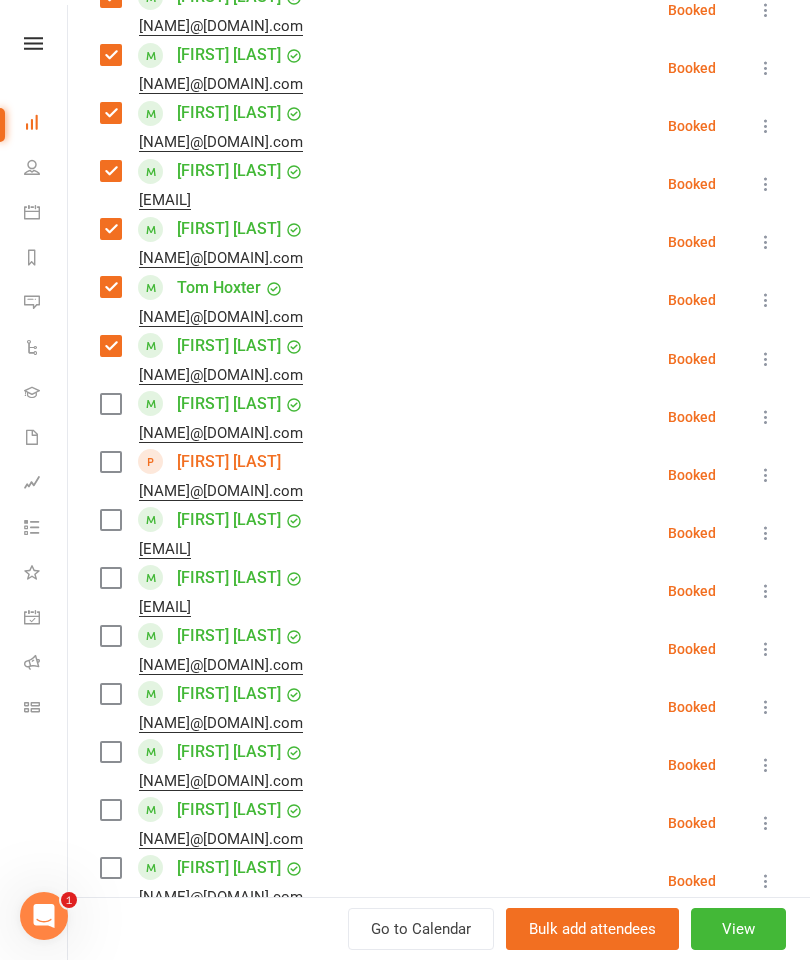 click on "Class kiosk mode  Roll call  4:30 PM - 5:30 PM, Tuesday, [MONTH], [DAY], [YEAR] with [FIRST] [LAST]  at  [CITY] Academy Upstairs  Attendees  40  places booked 15  places available Sort by  Last name  First name  Booking created    [FIRST] [LAST]  [NAME]@[DOMAIN].com Booked More info  Remove  Check in  Mark absent  Send message  All bookings for series    [FIRST] [LAST]  [NAME]@[DOMAIN].com Booked More info  Remove  Check in  Mark absent  Send message  All bookings for series    [FIRST] [LAST]  [NAME]@[DOMAIN].com Booked More info  Remove  Check in  Mark absent  Send message  All bookings for series    [FIRST] [LAST]  [NAME]@[DOMAIN].com Booked More info  Remove  Check in  Mark absent  Send message  All bookings for series    [FIRST] [LAST]  [NAME]@[DOMAIN].com Booked More info  Remove  Check in  Mark absent  Send message  All bookings for series    [FIRST] [LAST]  [NAME]@[DOMAIN].com Booked More info  Remove  Check in  Mark absent  Send message  All bookings for series    [FIRST] [LAST]  Booked More info" at bounding box center [439, 597] 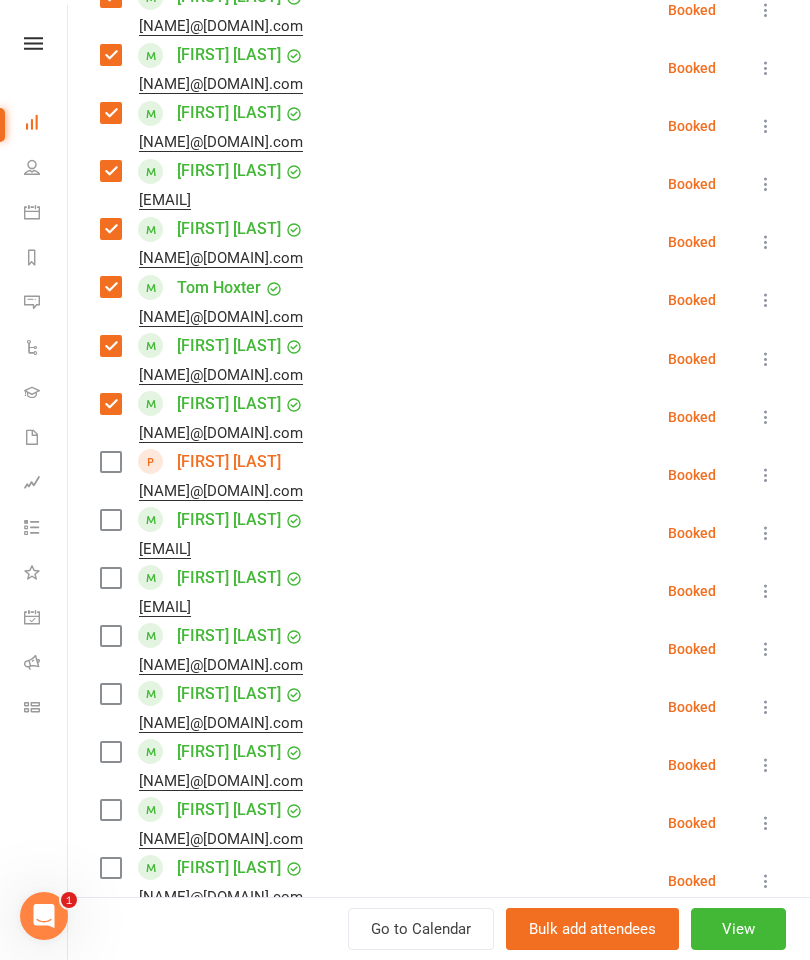 click at bounding box center [110, 462] 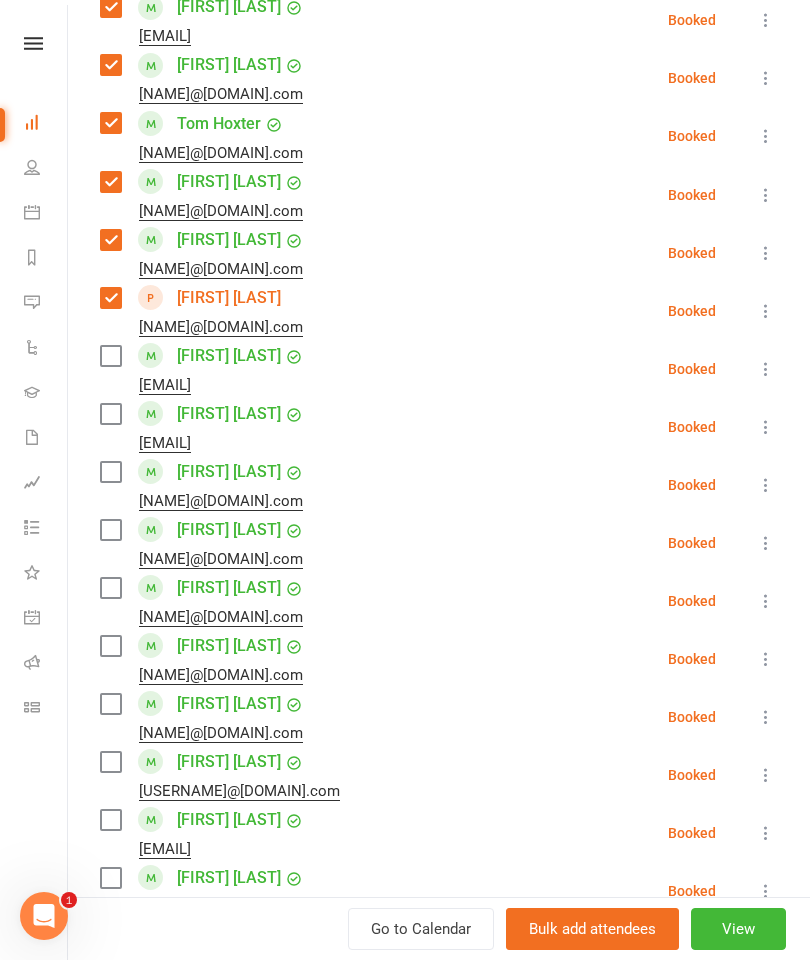 scroll, scrollTop: 1132, scrollLeft: 0, axis: vertical 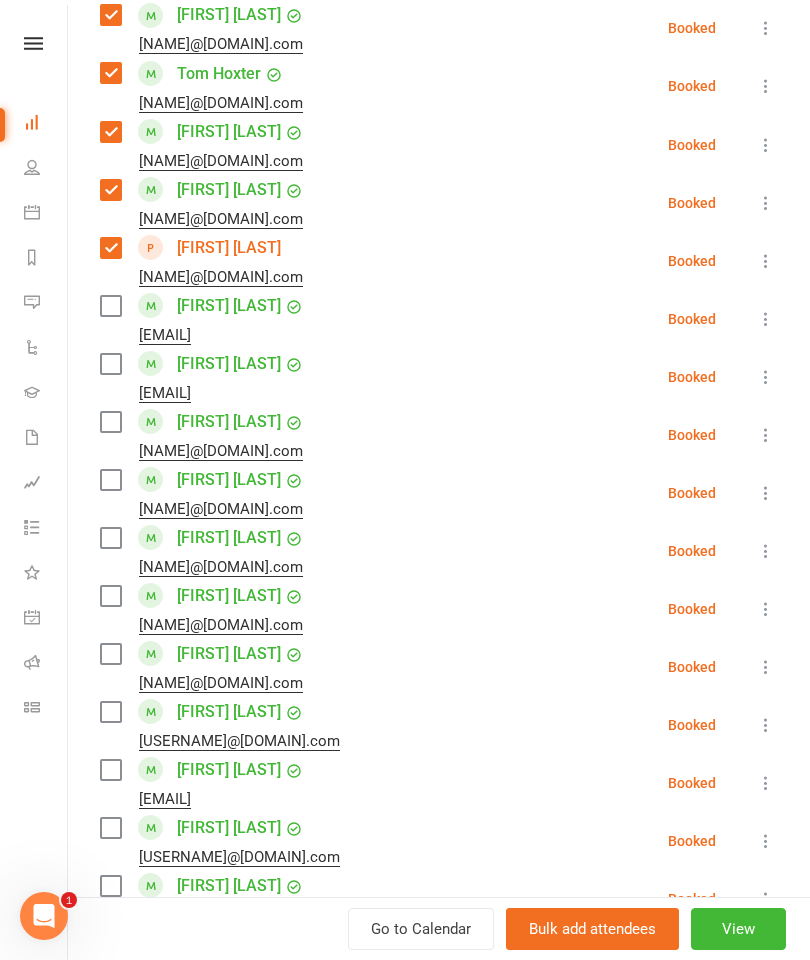 click at bounding box center [110, 364] 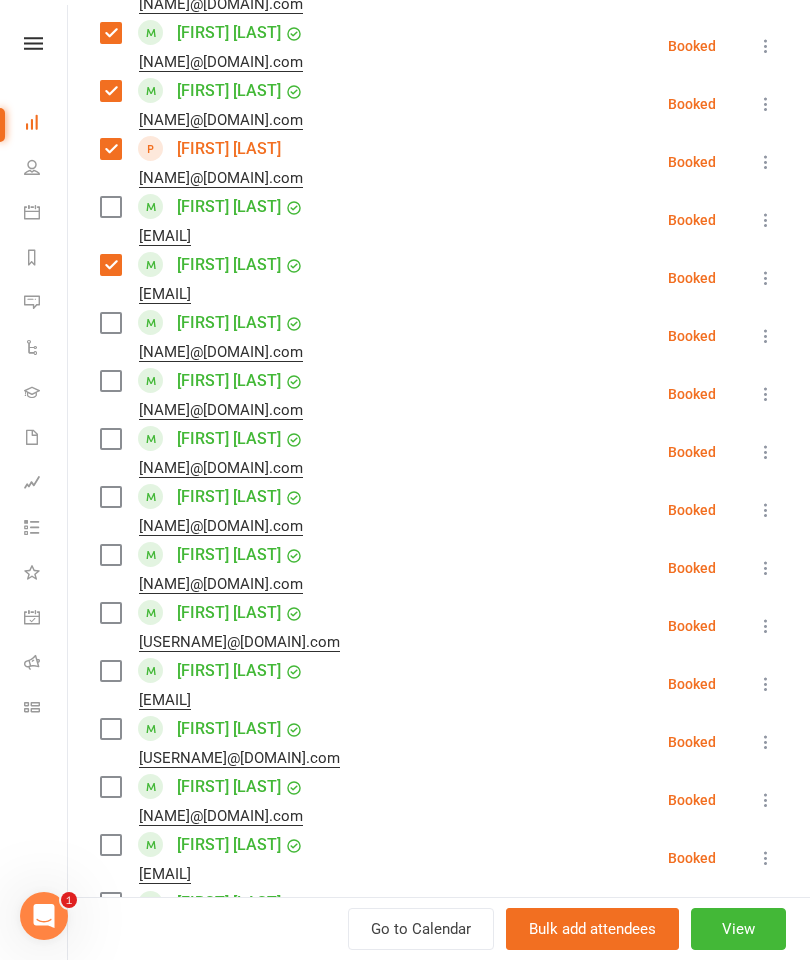 scroll, scrollTop: 1301, scrollLeft: 0, axis: vertical 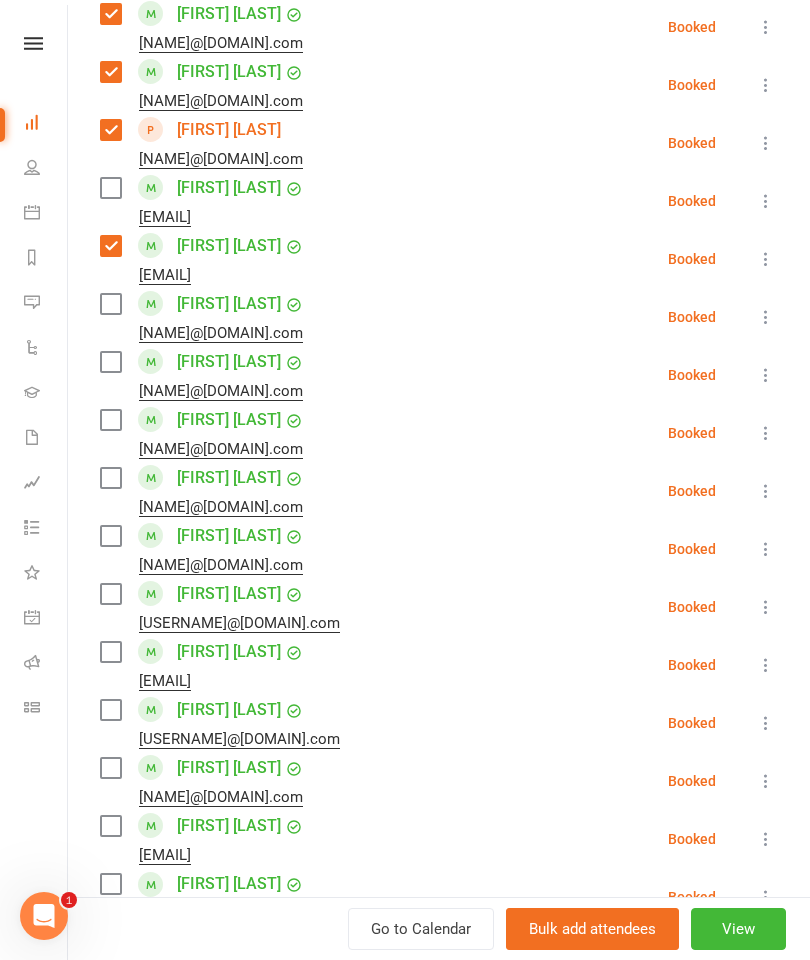click on "[FIRST] [LAST]  [NAME]@[DOMAIN].com" at bounding box center (206, 317) 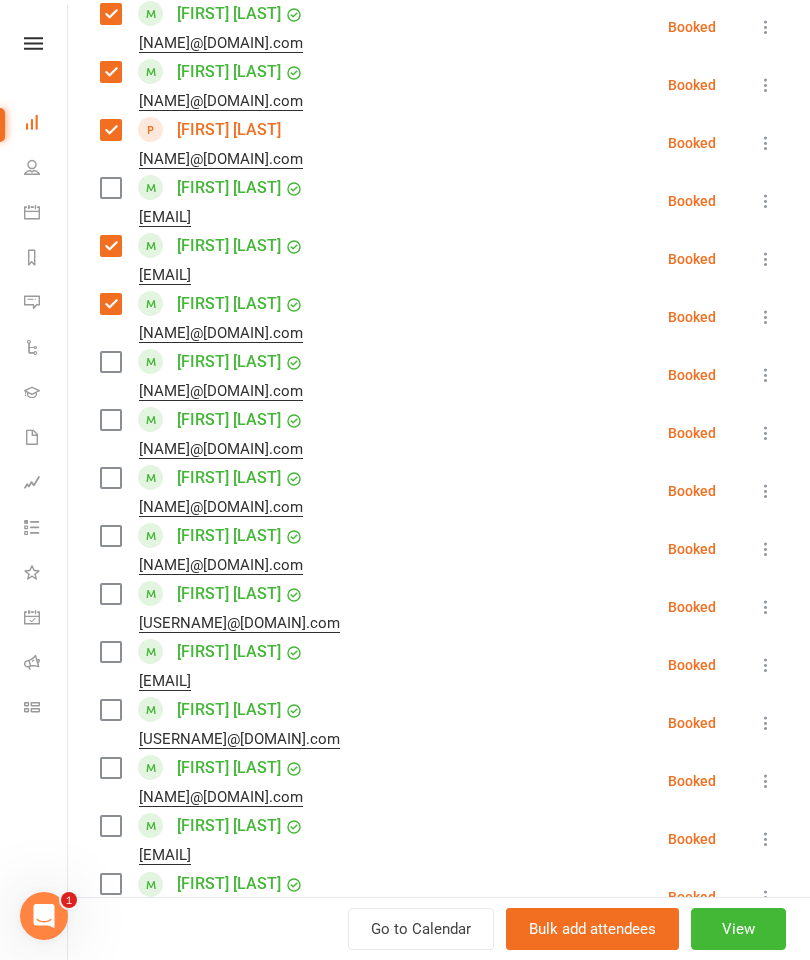 click at bounding box center [766, 375] 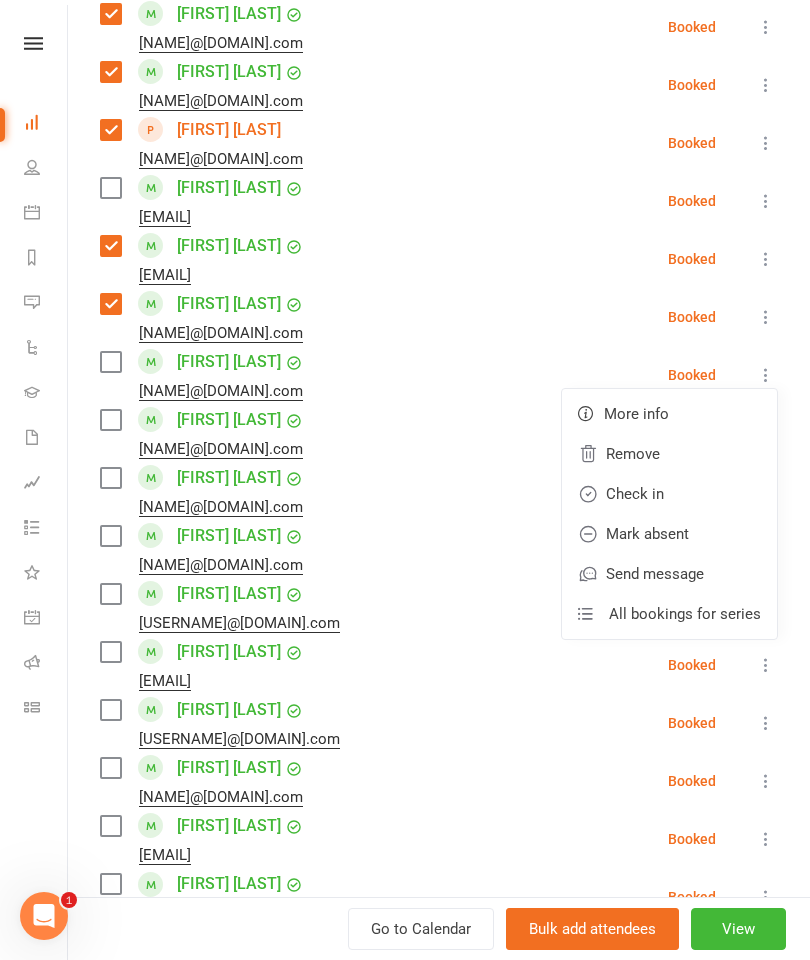 click on "Remove" at bounding box center (669, 454) 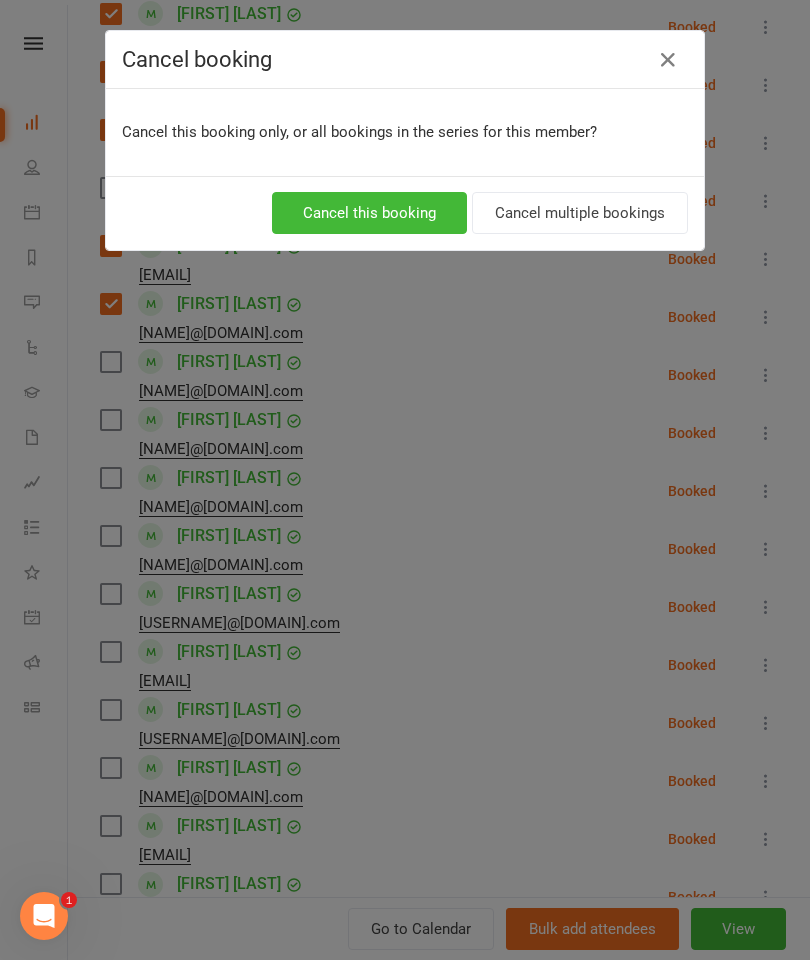 click on "Cancel multiple bookings" at bounding box center [580, 213] 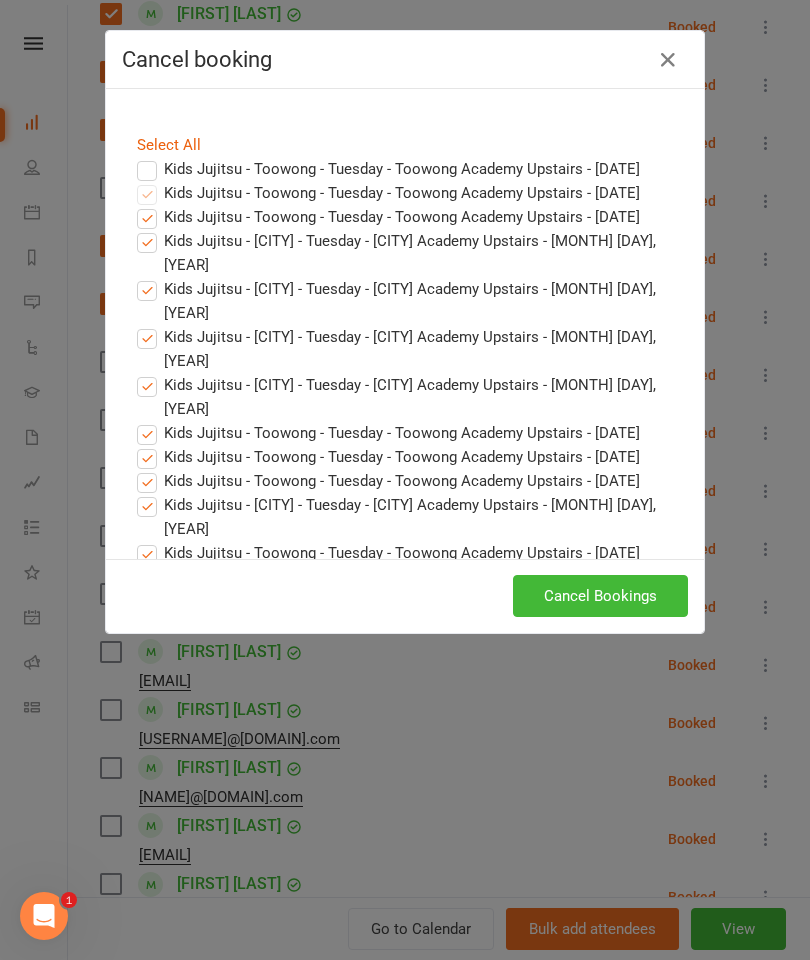 click on "Cancel Bookings" at bounding box center (600, 596) 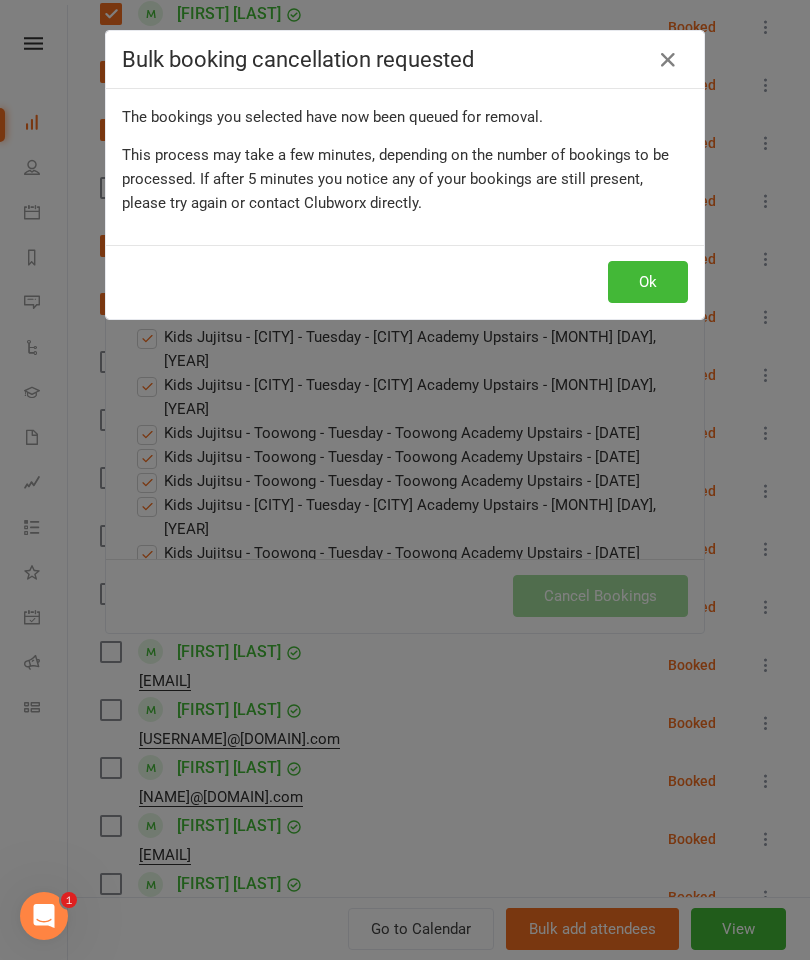 click on "Ok" at bounding box center [648, 282] 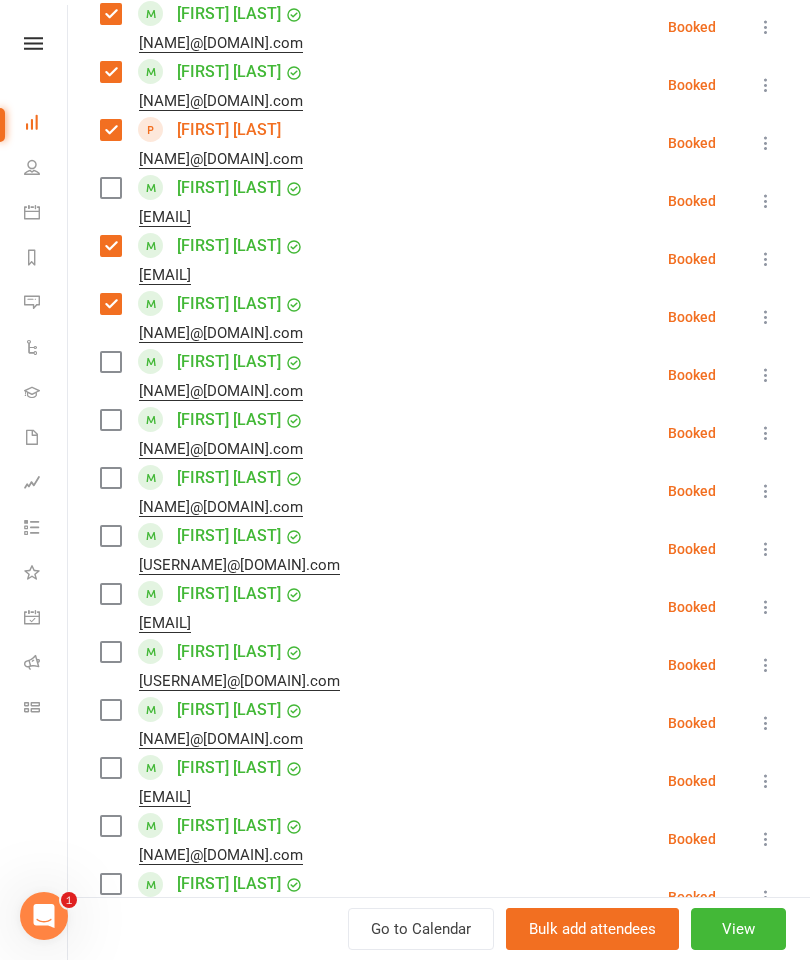 click at bounding box center [766, 375] 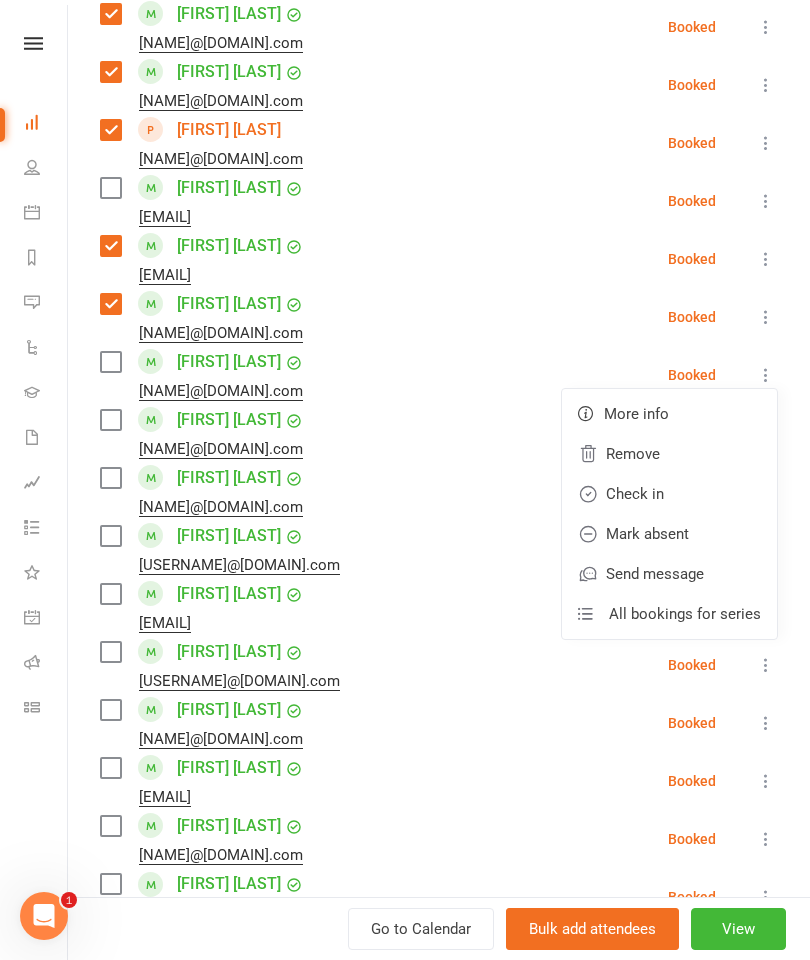 click on "Remove" at bounding box center [669, 454] 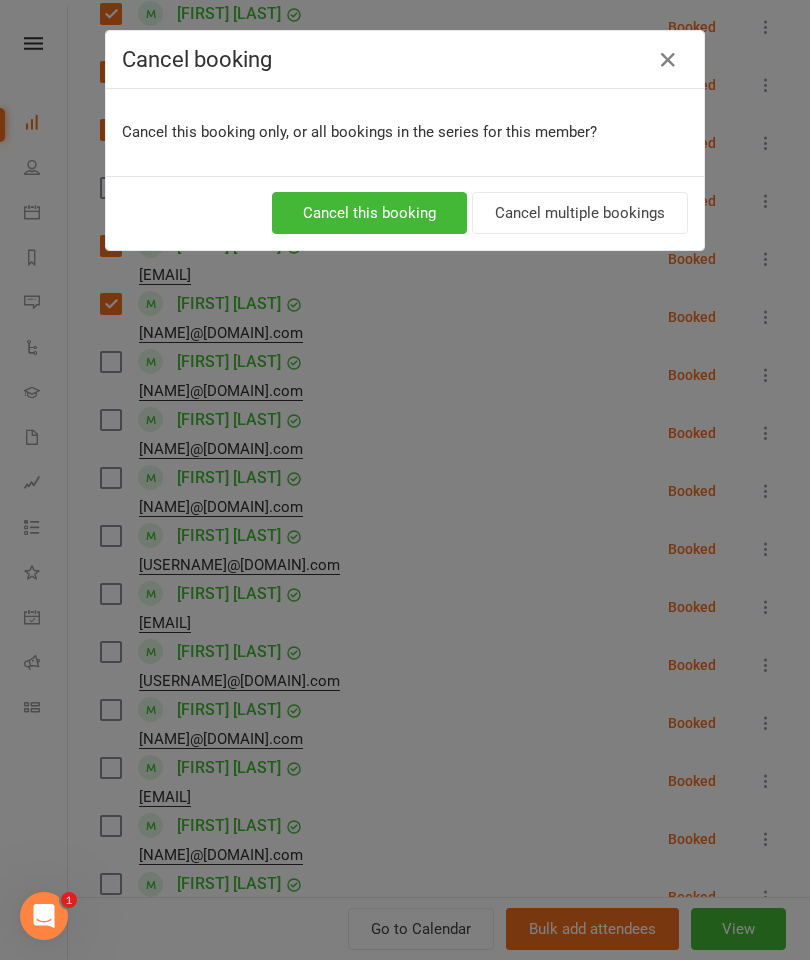 click on "Cancel multiple bookings" at bounding box center (580, 213) 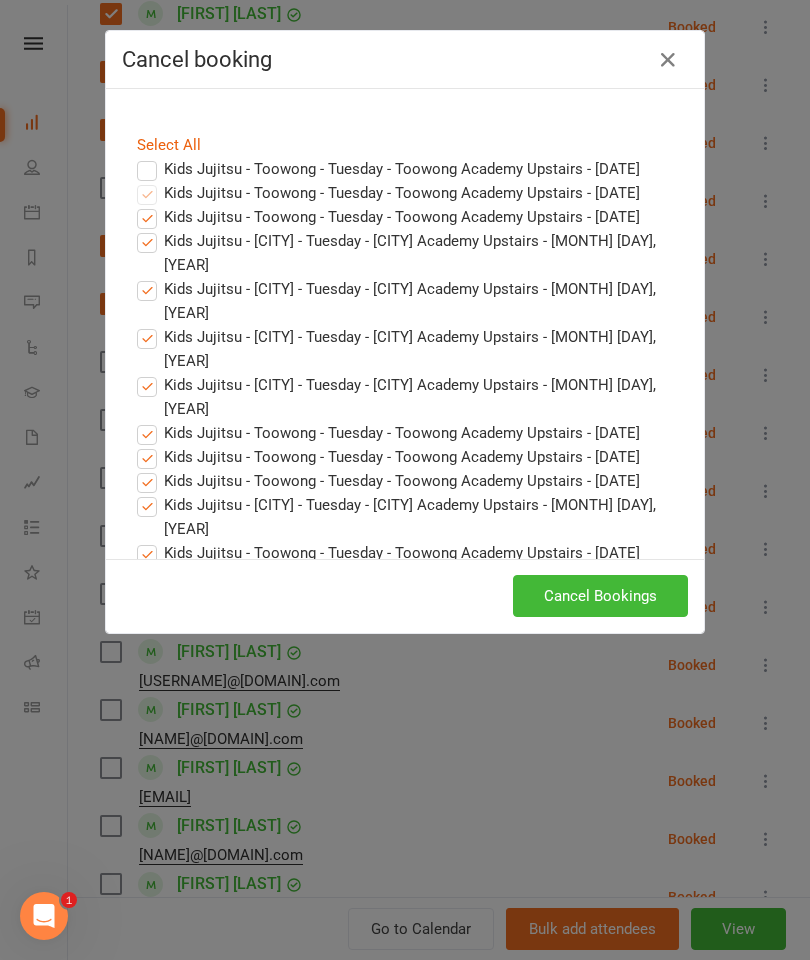 click on "Cancel Bookings" at bounding box center (600, 596) 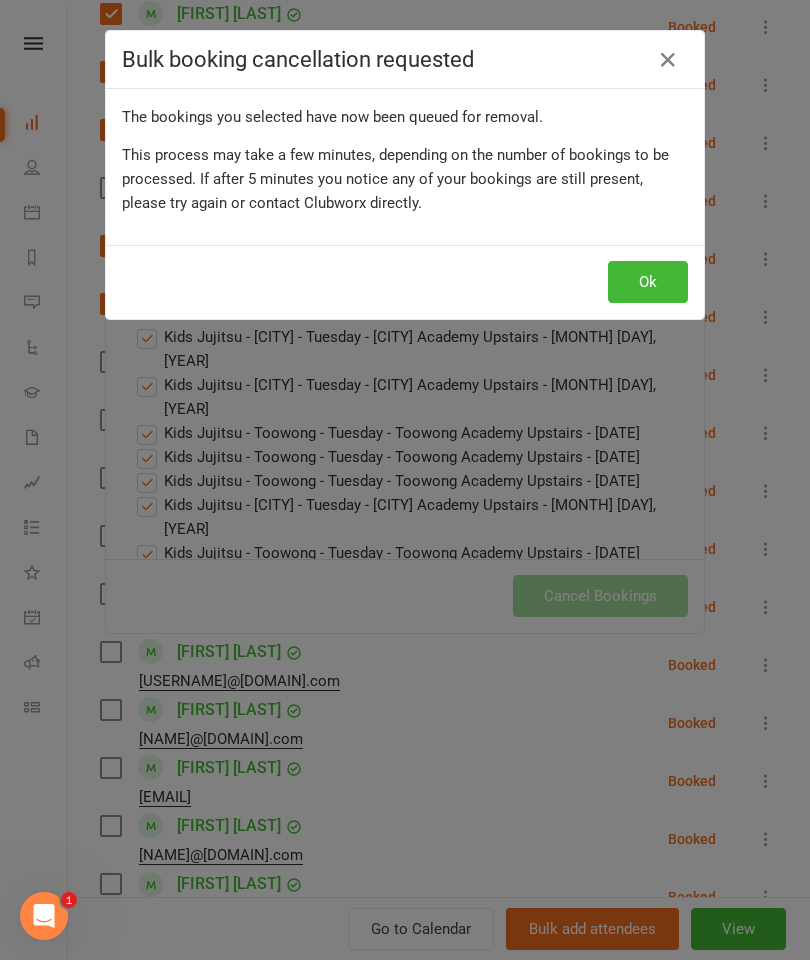 click on "Ok" at bounding box center [648, 282] 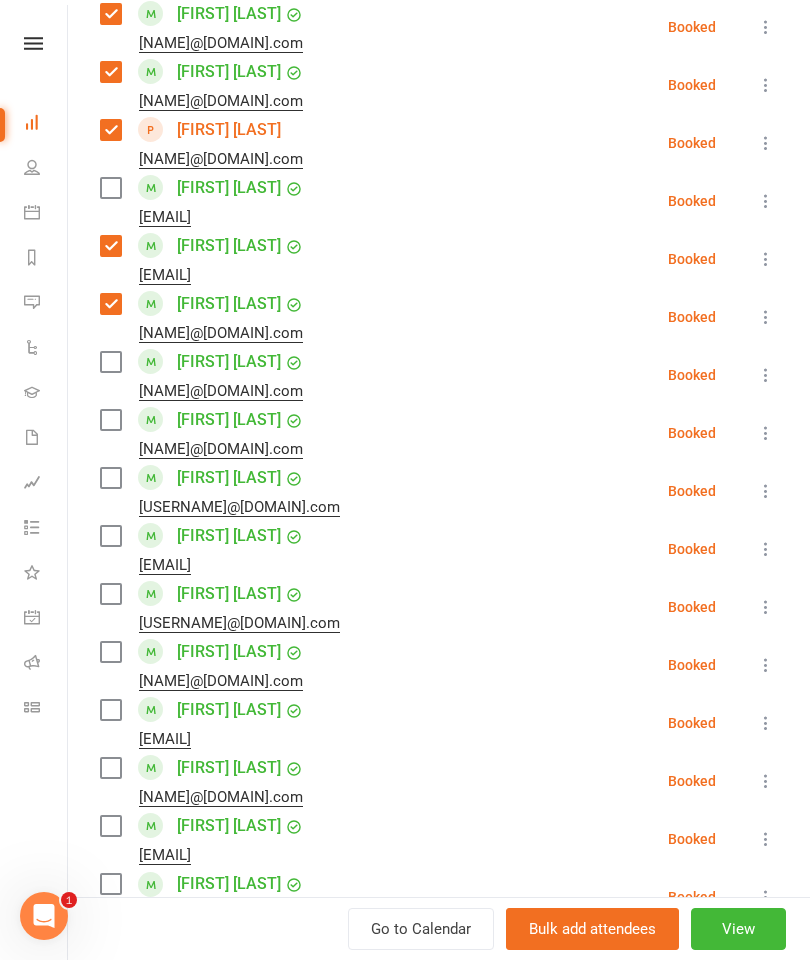 click at bounding box center [766, 375] 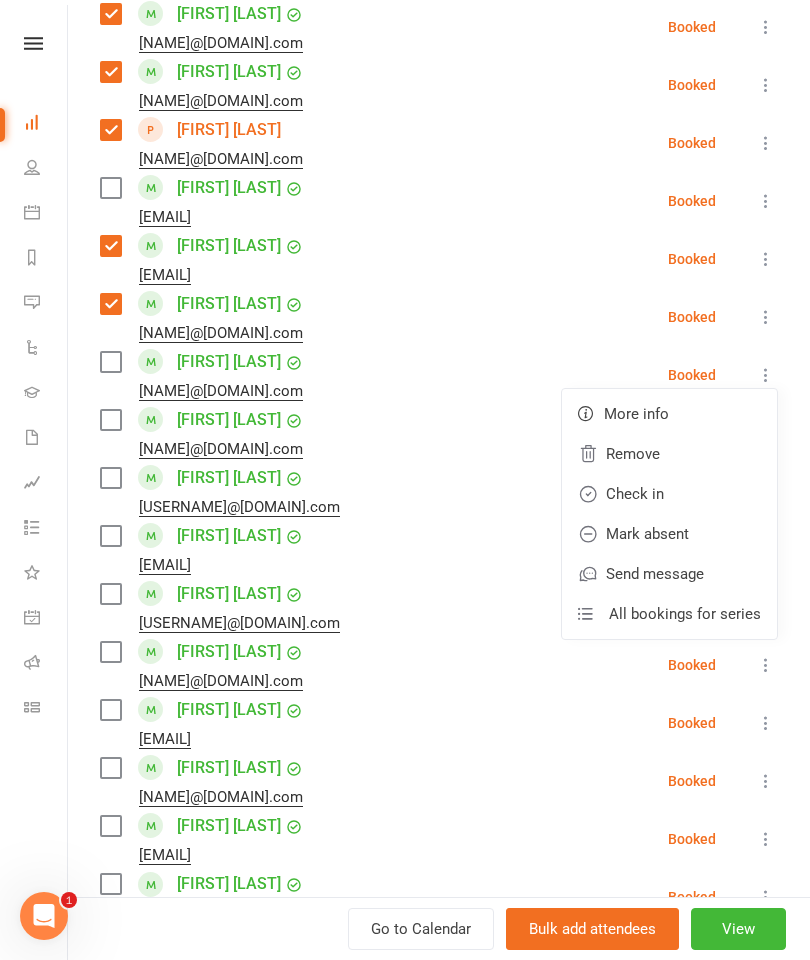 click on "Remove" at bounding box center [669, 454] 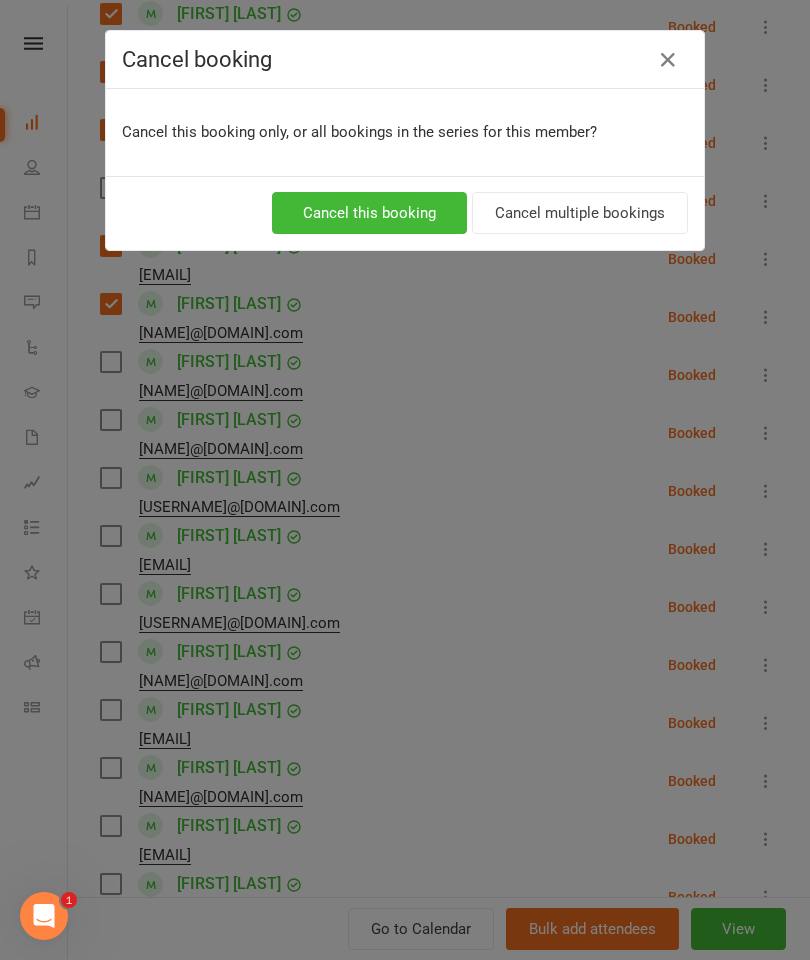 click on "Cancel multiple bookings" at bounding box center (580, 213) 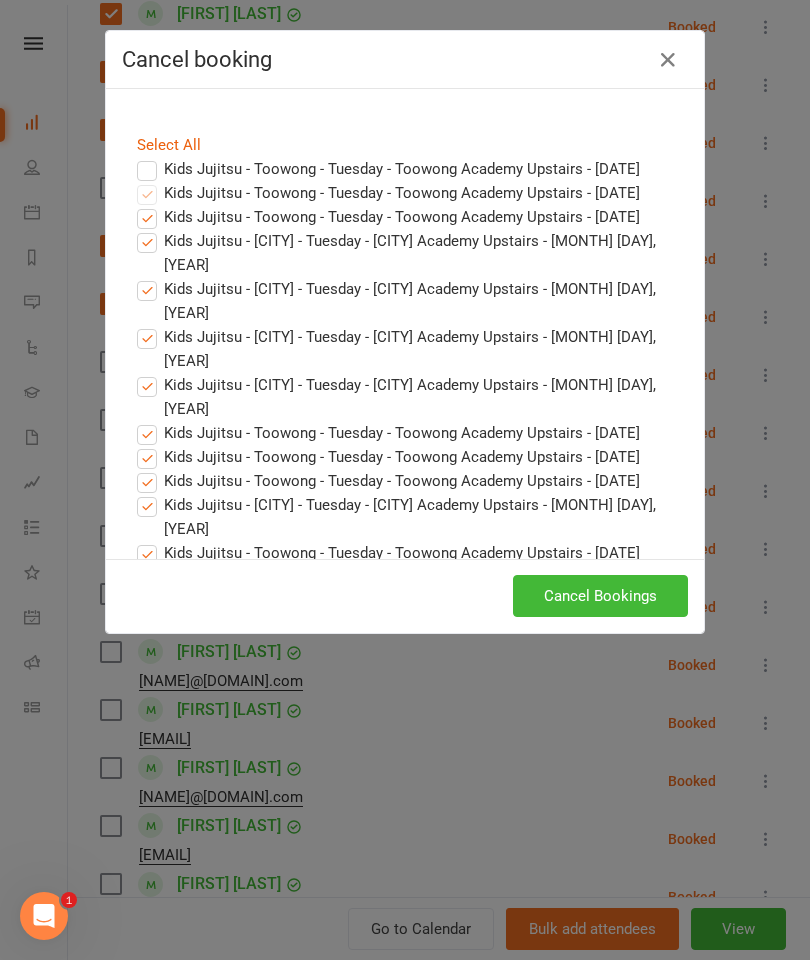 click on "Cancel Bookings" at bounding box center [600, 596] 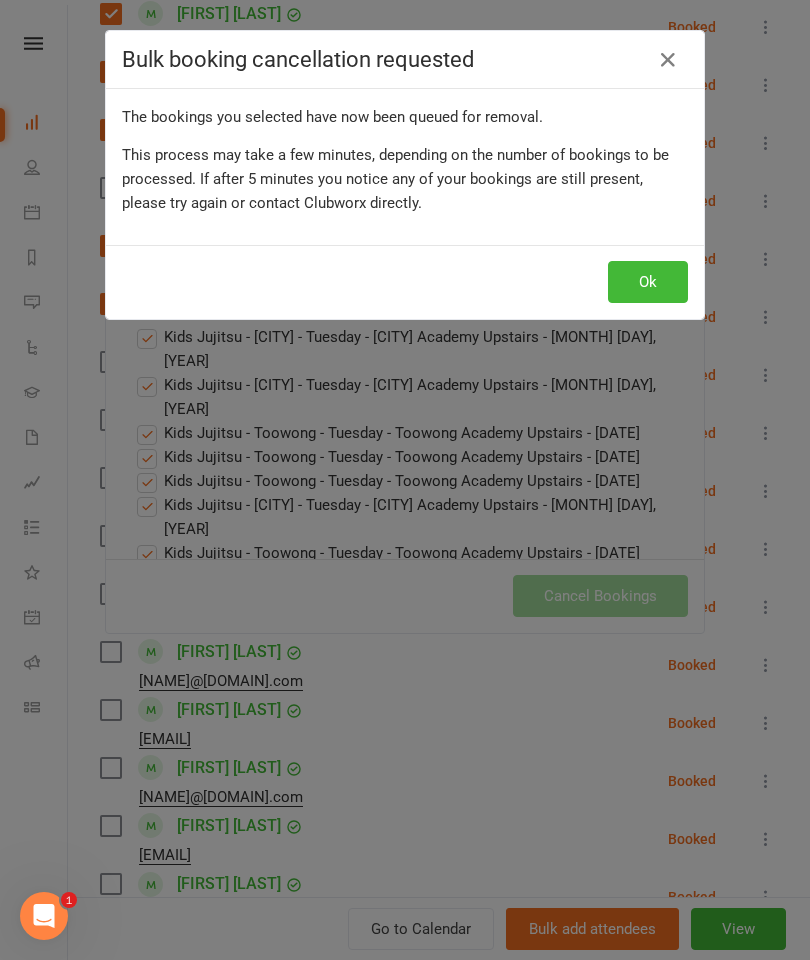 click on "Ok" at bounding box center [648, 282] 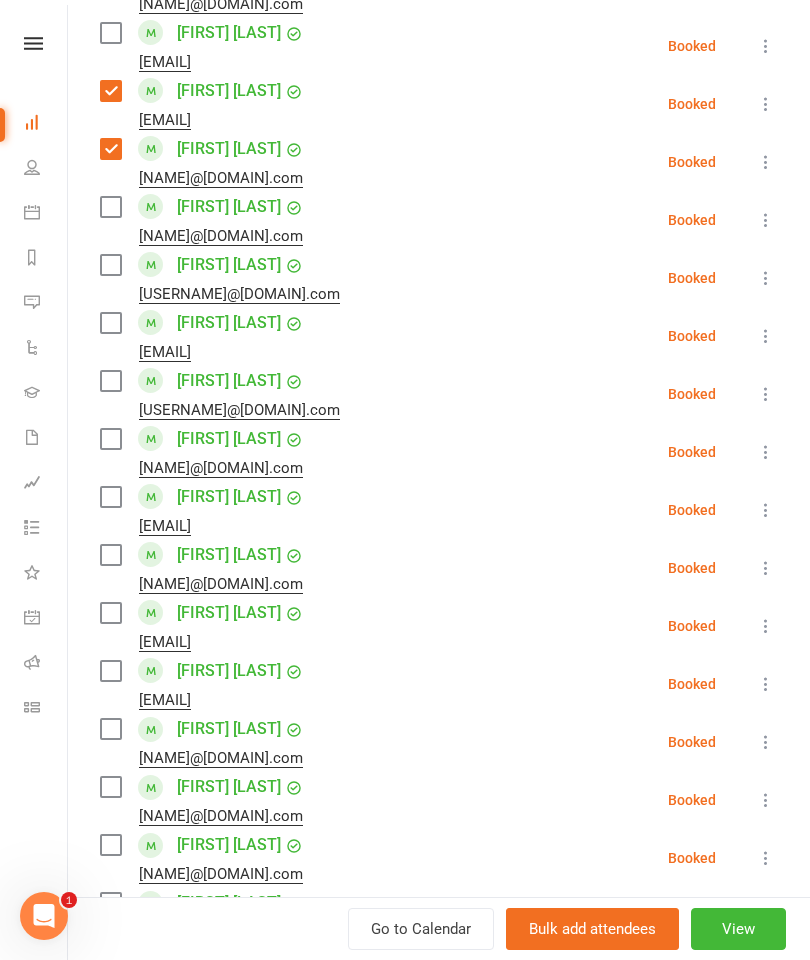 scroll, scrollTop: 1453, scrollLeft: 0, axis: vertical 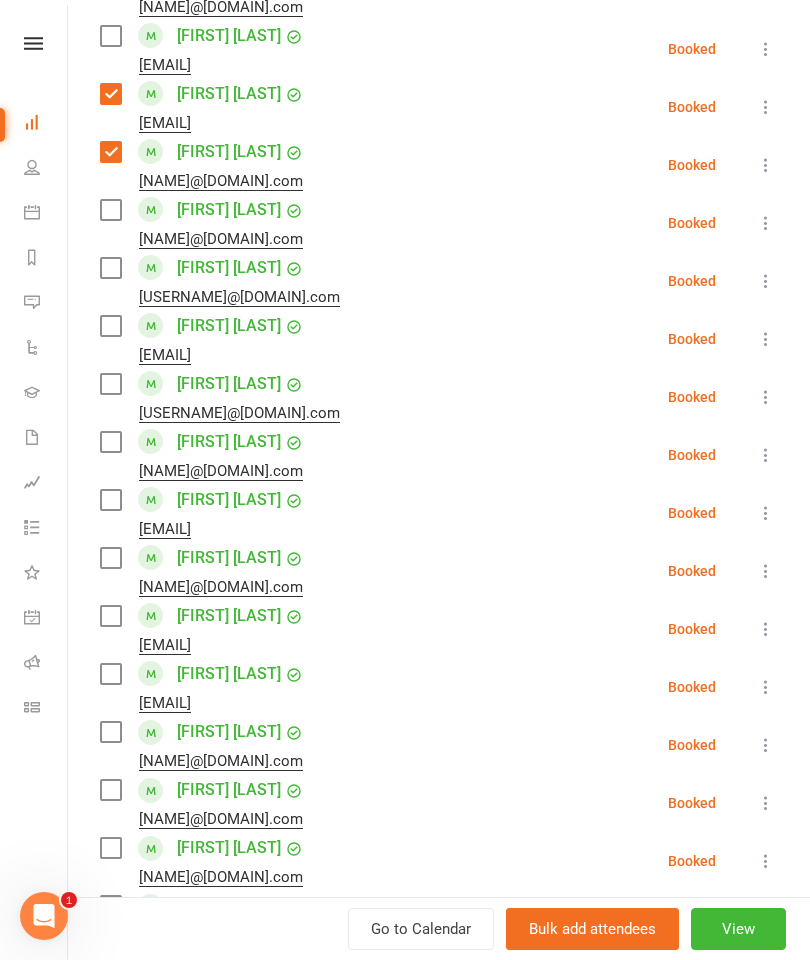 click at bounding box center [110, 268] 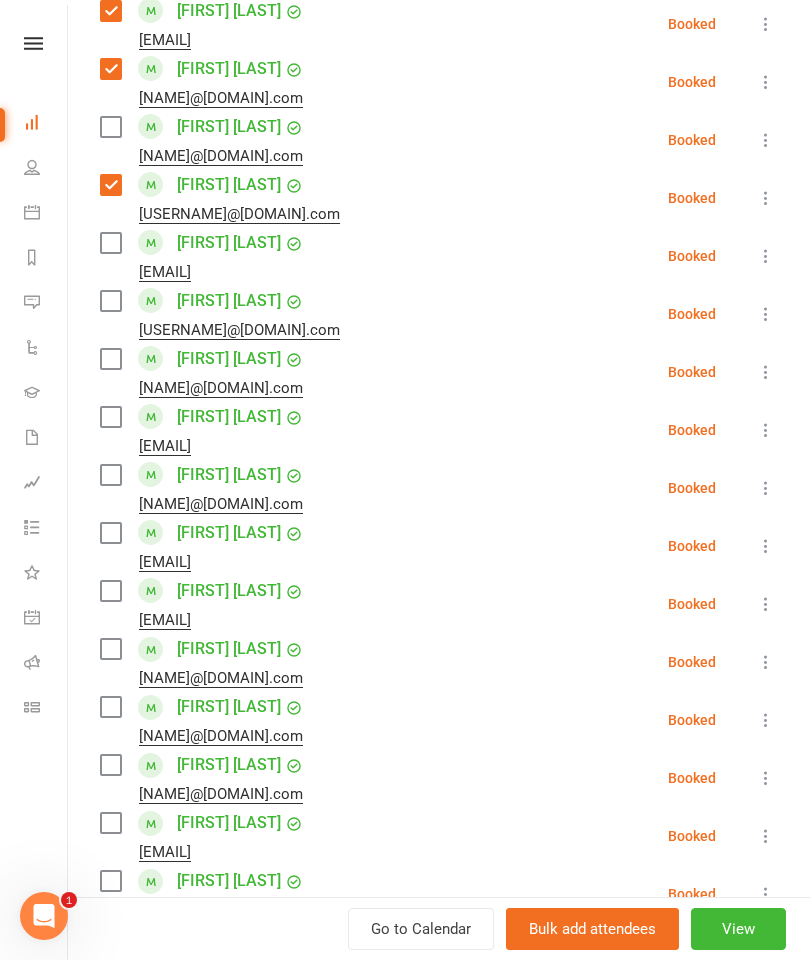 scroll, scrollTop: 1541, scrollLeft: 0, axis: vertical 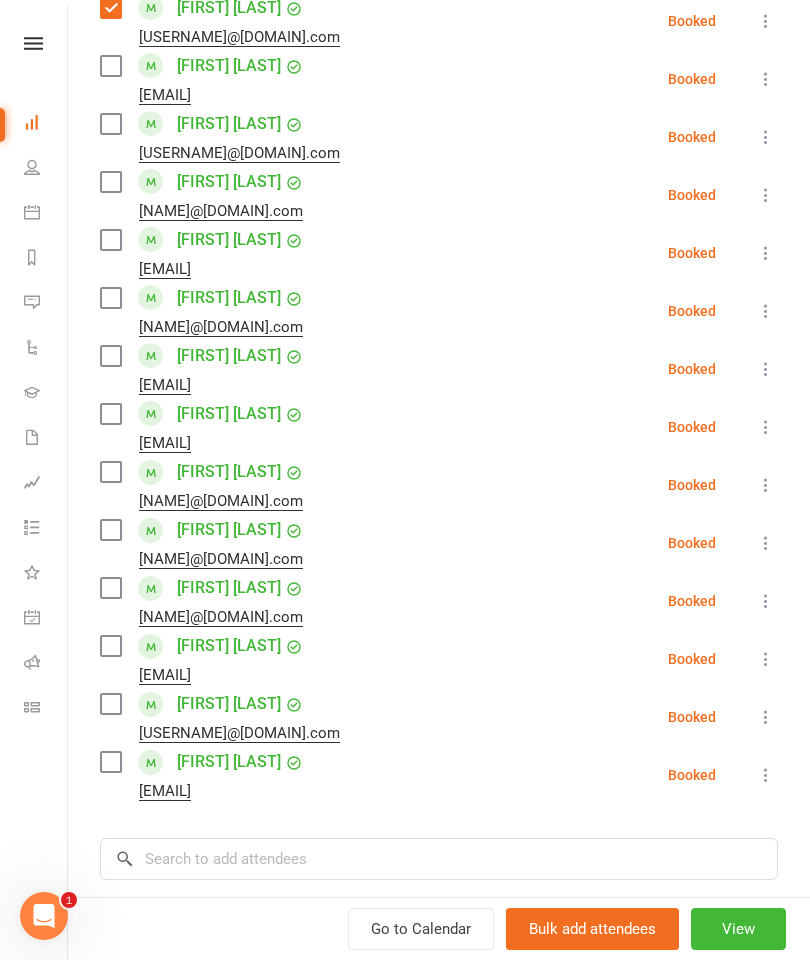 click at bounding box center (110, 182) 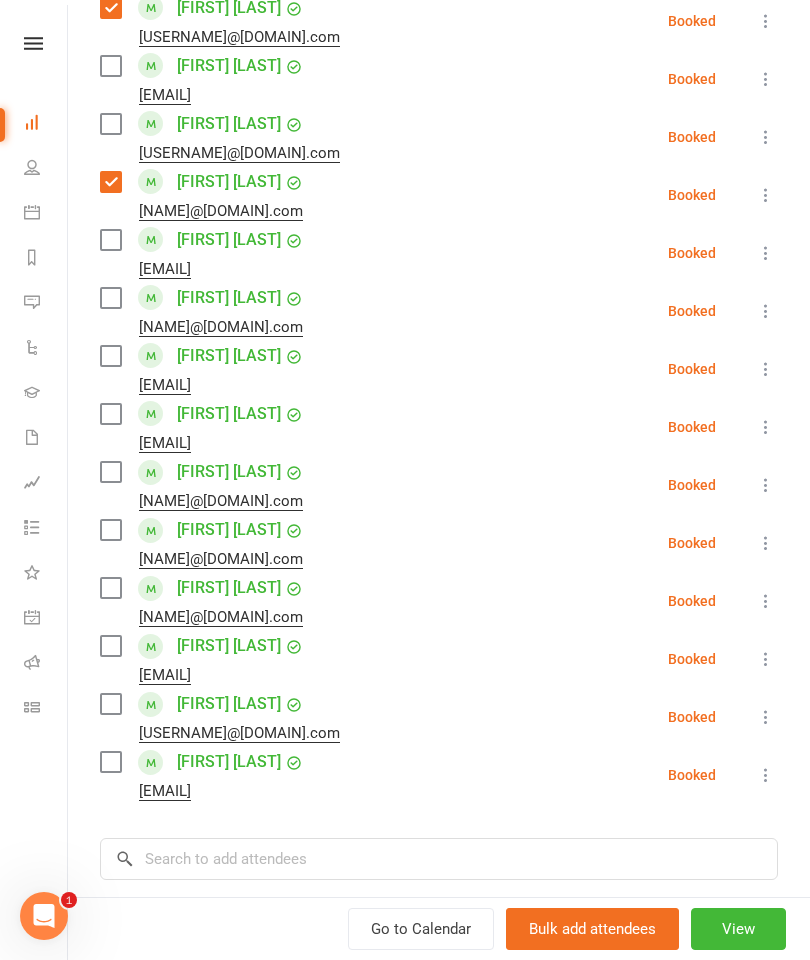 click at bounding box center (110, 240) 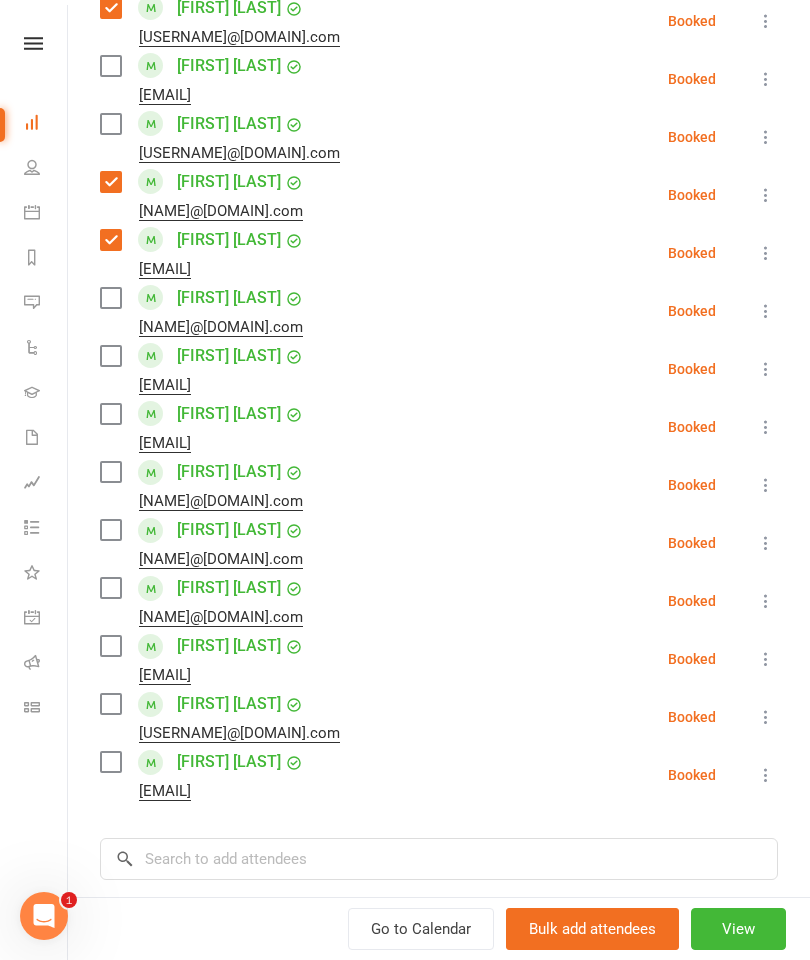 click at bounding box center (110, 182) 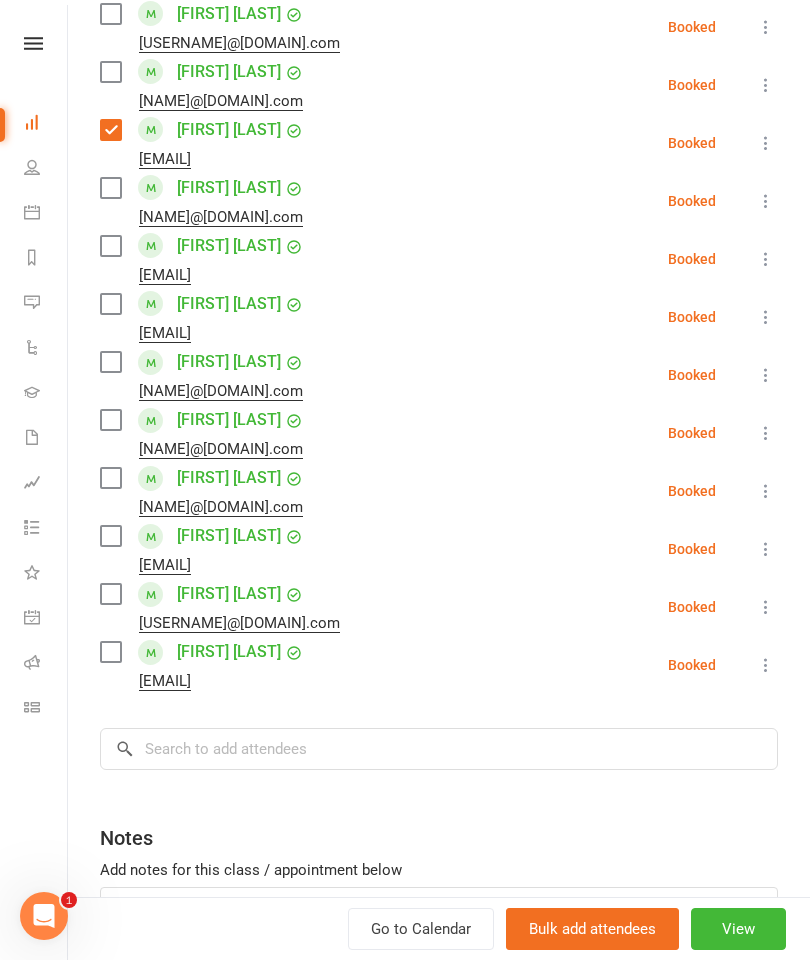 scroll, scrollTop: 1824, scrollLeft: 0, axis: vertical 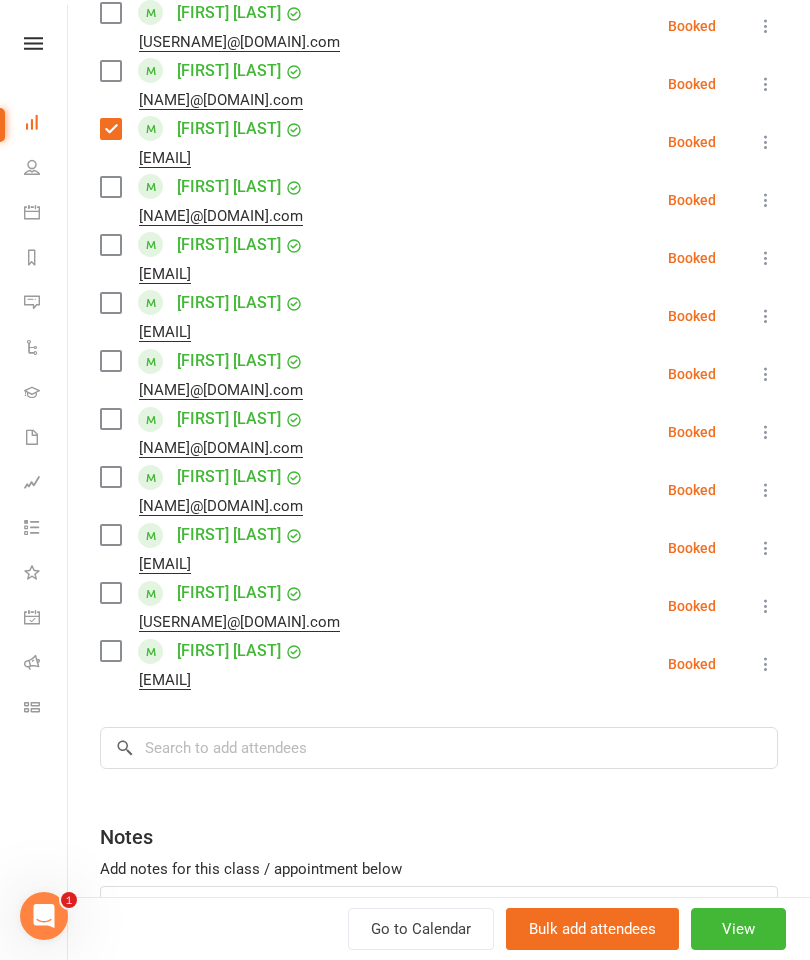 click at bounding box center [110, 245] 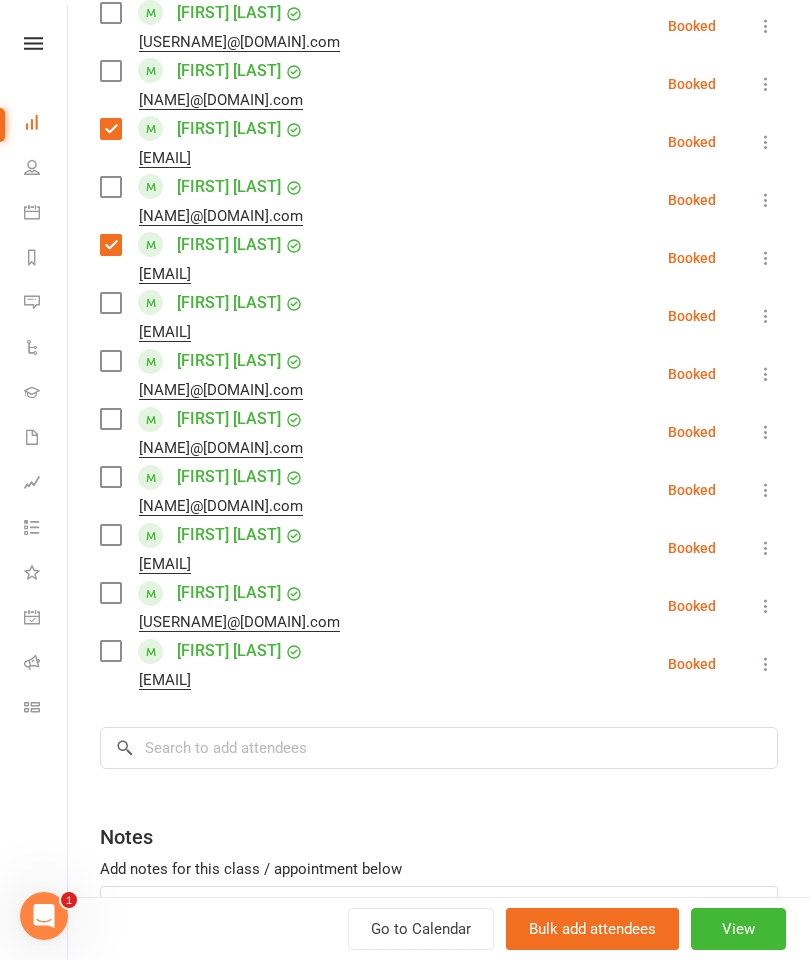 click at bounding box center [110, 303] 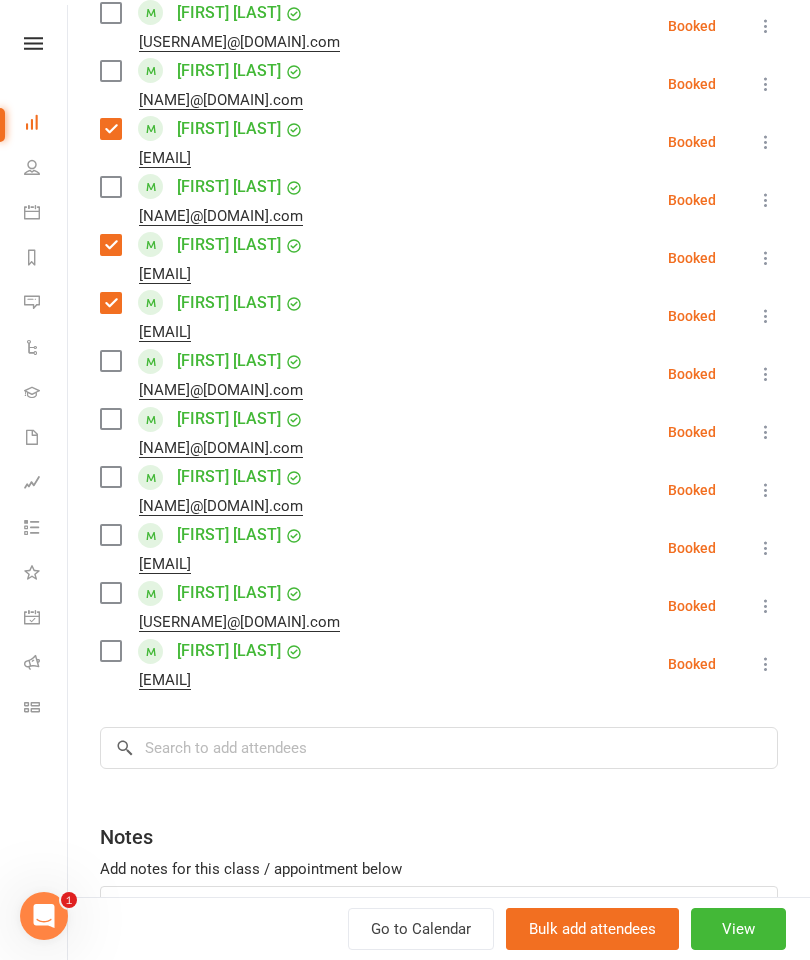 click at bounding box center [110, 361] 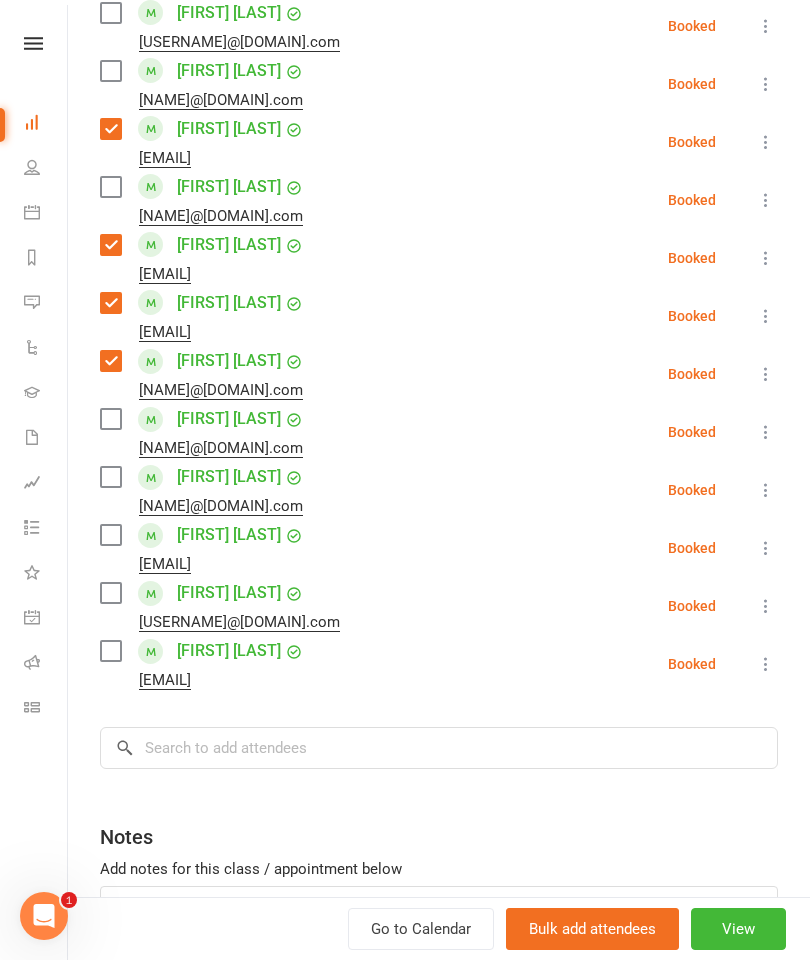 click at bounding box center [110, 419] 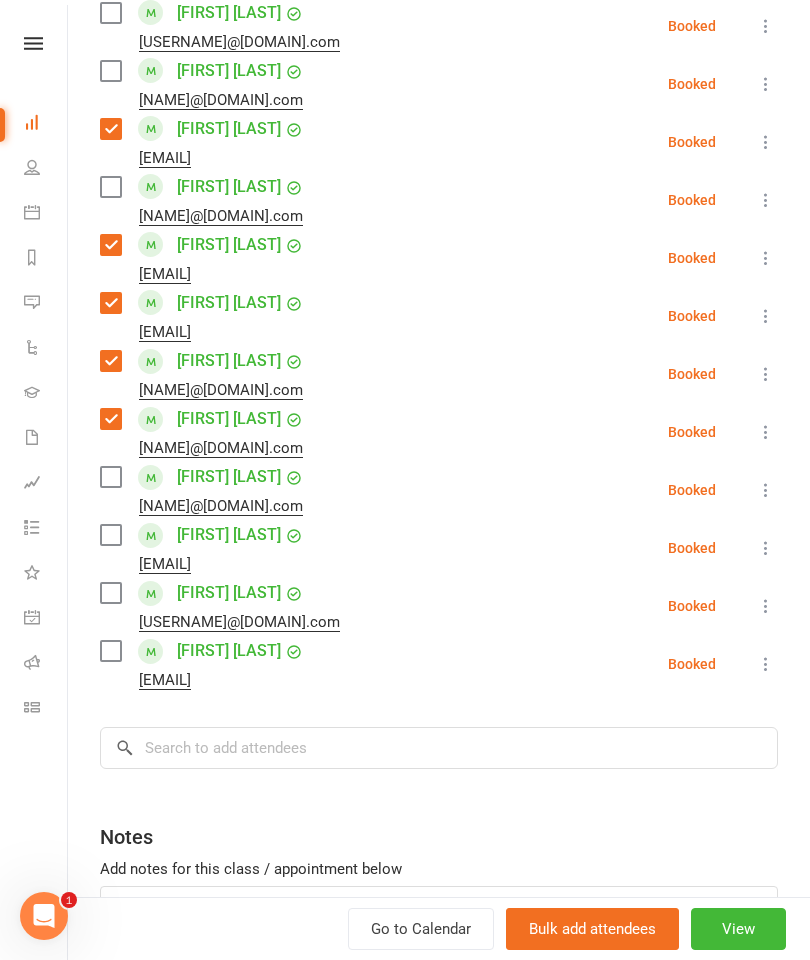 click at bounding box center (110, 477) 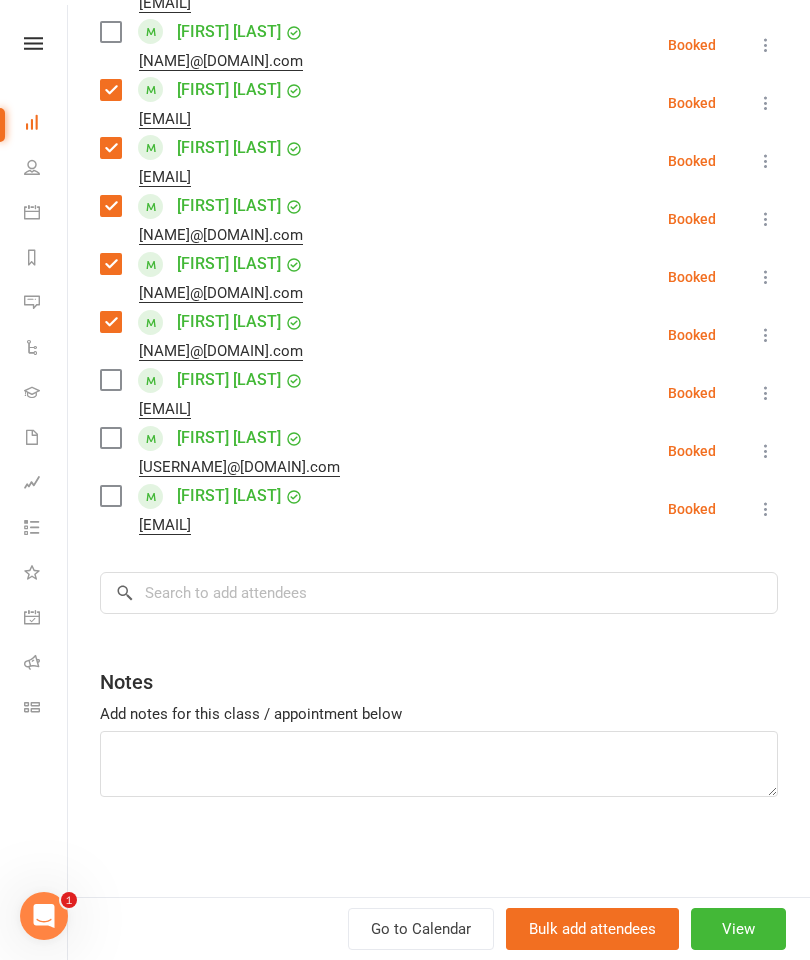 scroll, scrollTop: 1979, scrollLeft: 0, axis: vertical 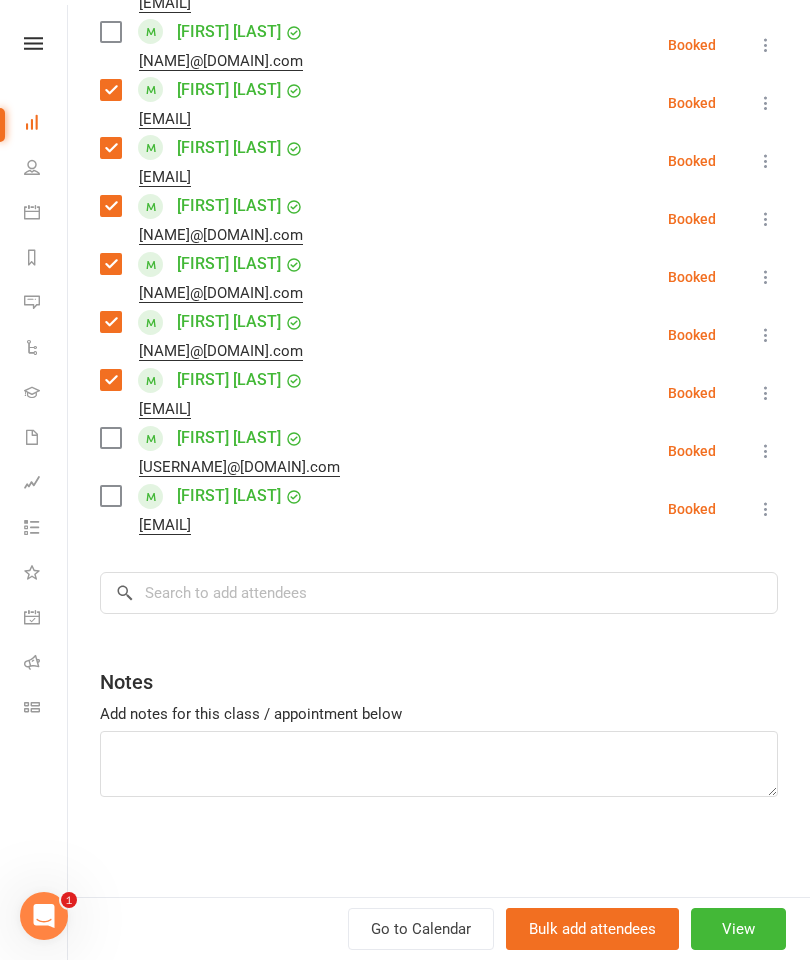 click at bounding box center [110, 496] 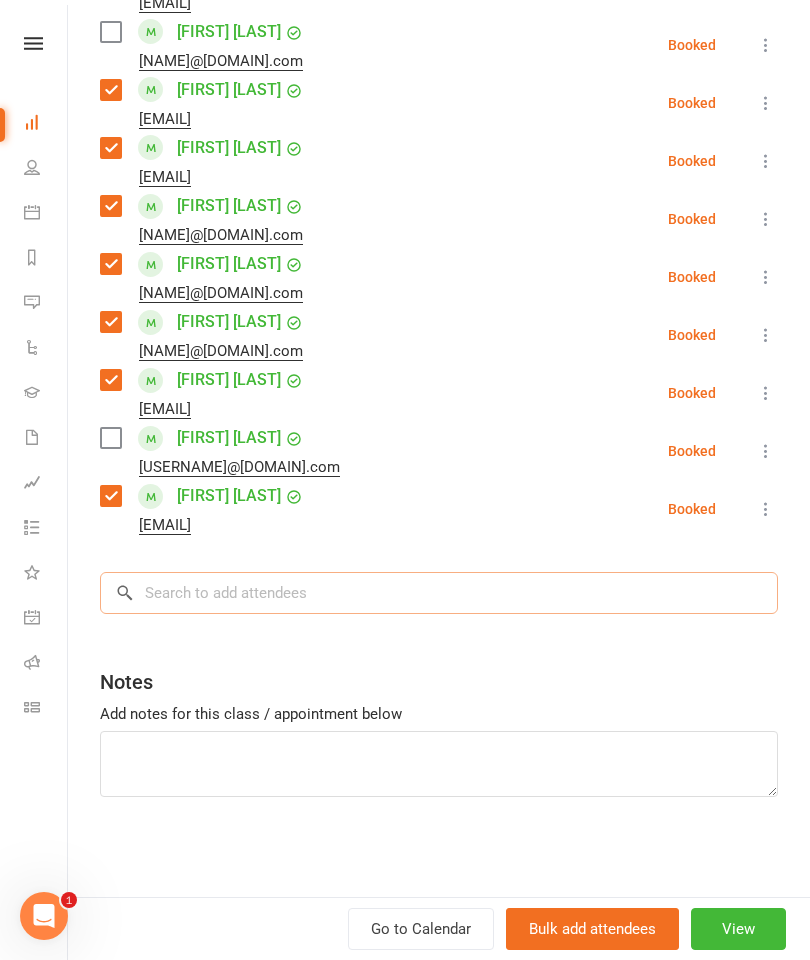 click at bounding box center (439, 593) 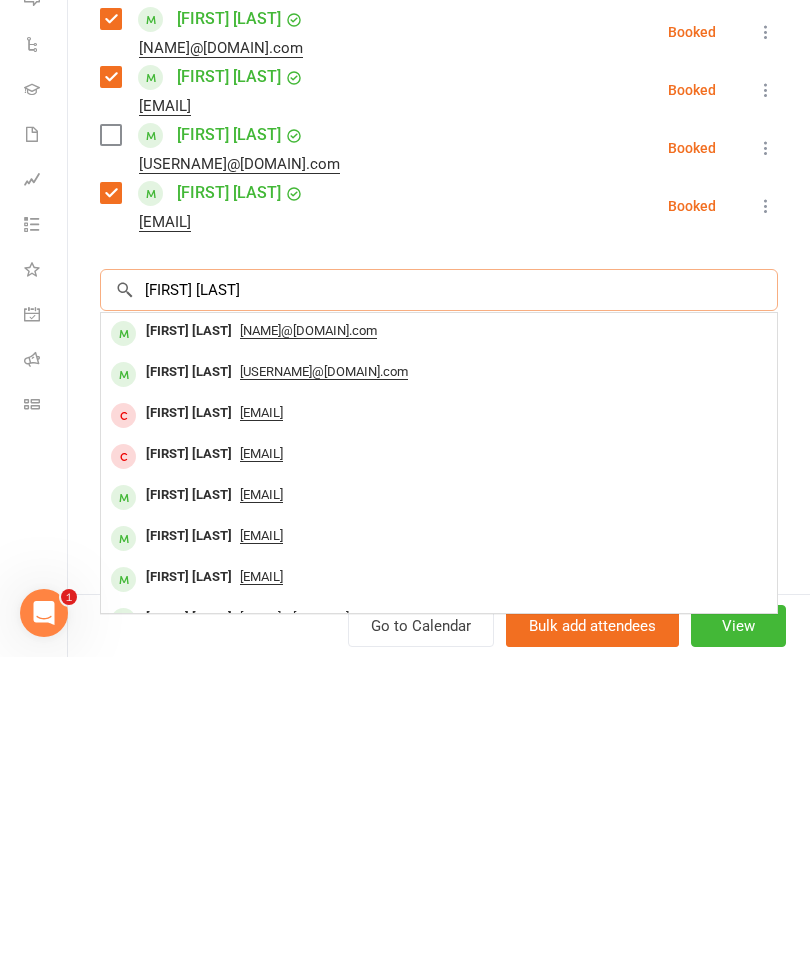 type on "[FIRST] [LAST]" 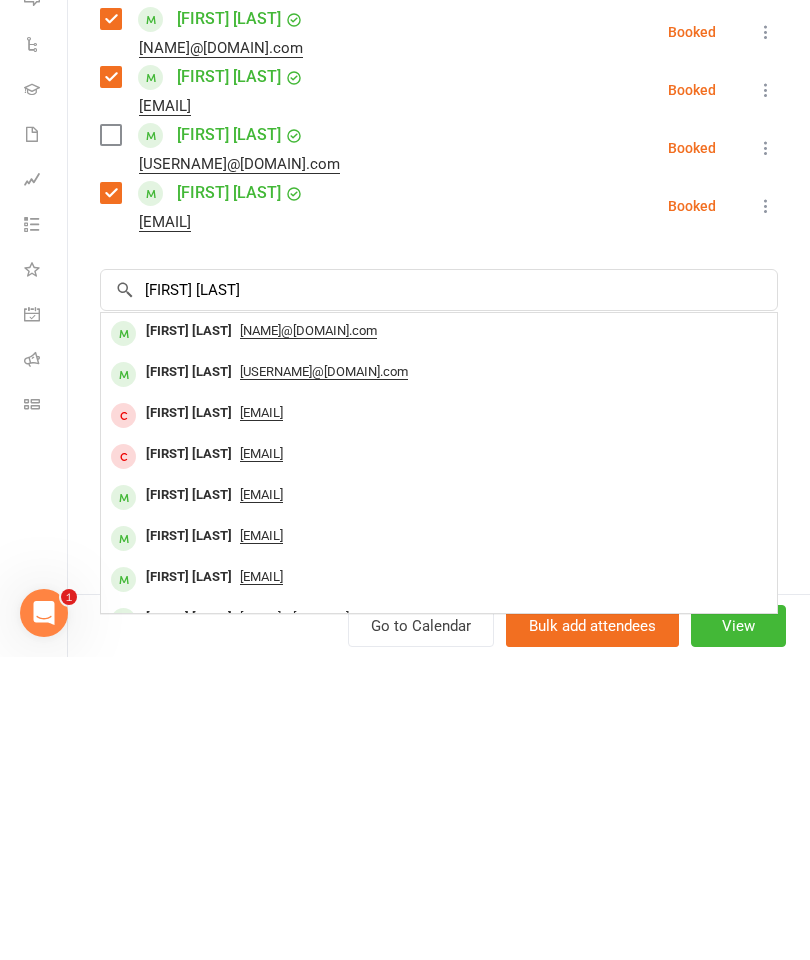 click on "[FIRST] [LAST]" at bounding box center (189, 634) 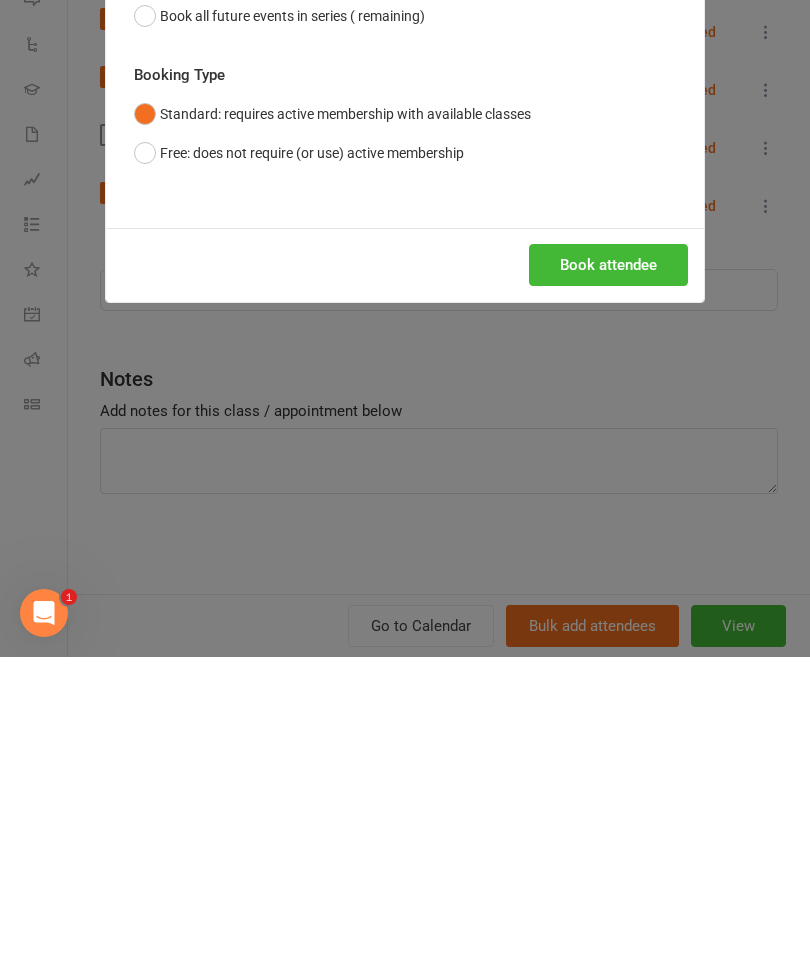 scroll, scrollTop: 303, scrollLeft: 0, axis: vertical 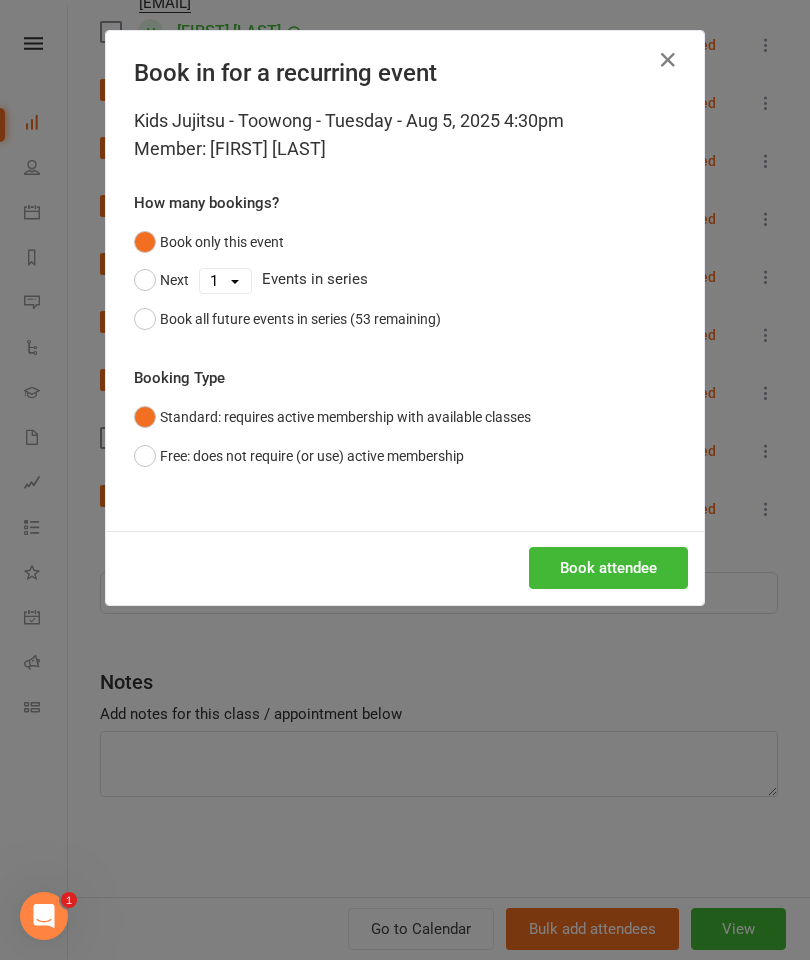 click on "Book all future events in series (53 remaining)" at bounding box center (300, 319) 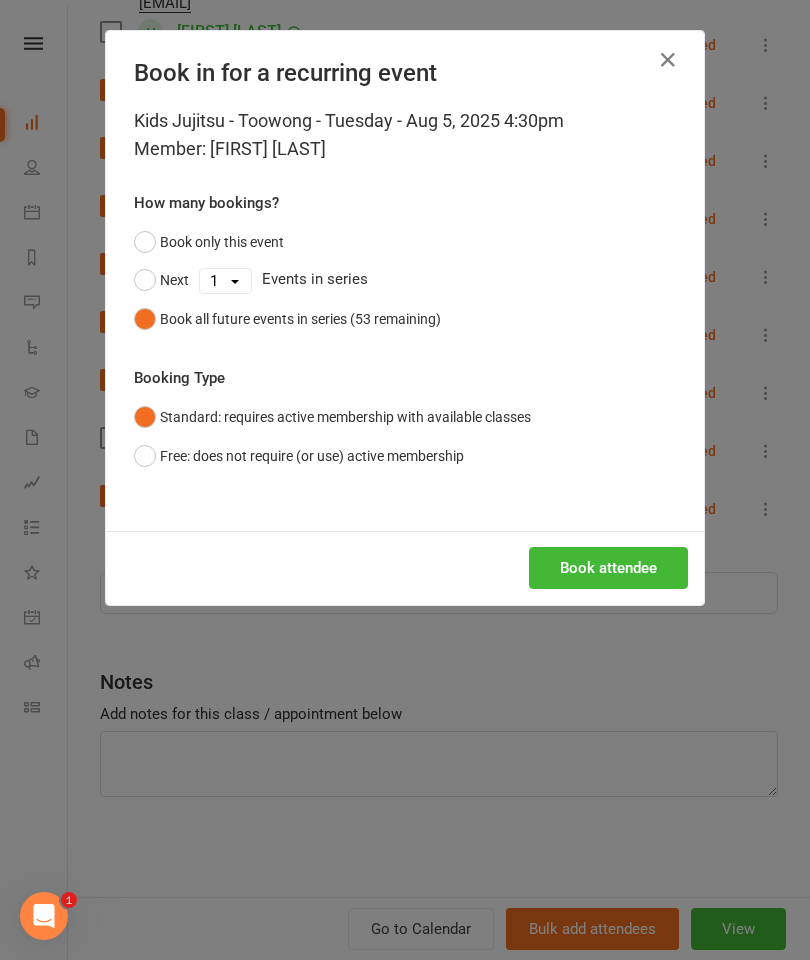 click on "Book attendee" at bounding box center [608, 568] 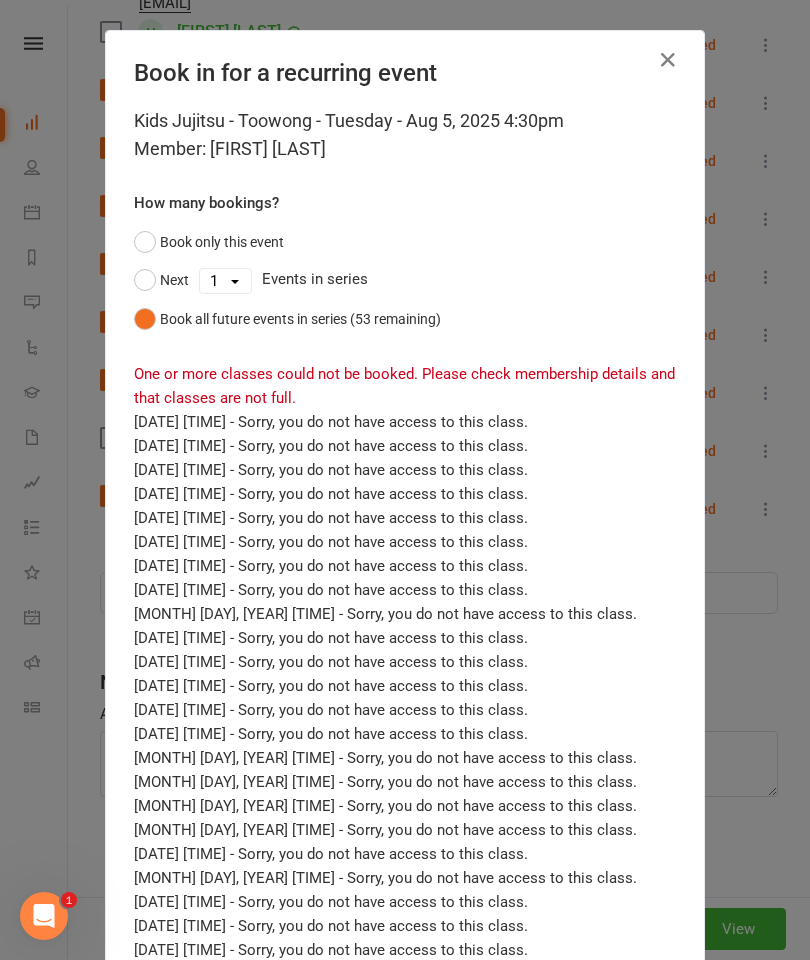 click on "Book only this event" at bounding box center (209, 242) 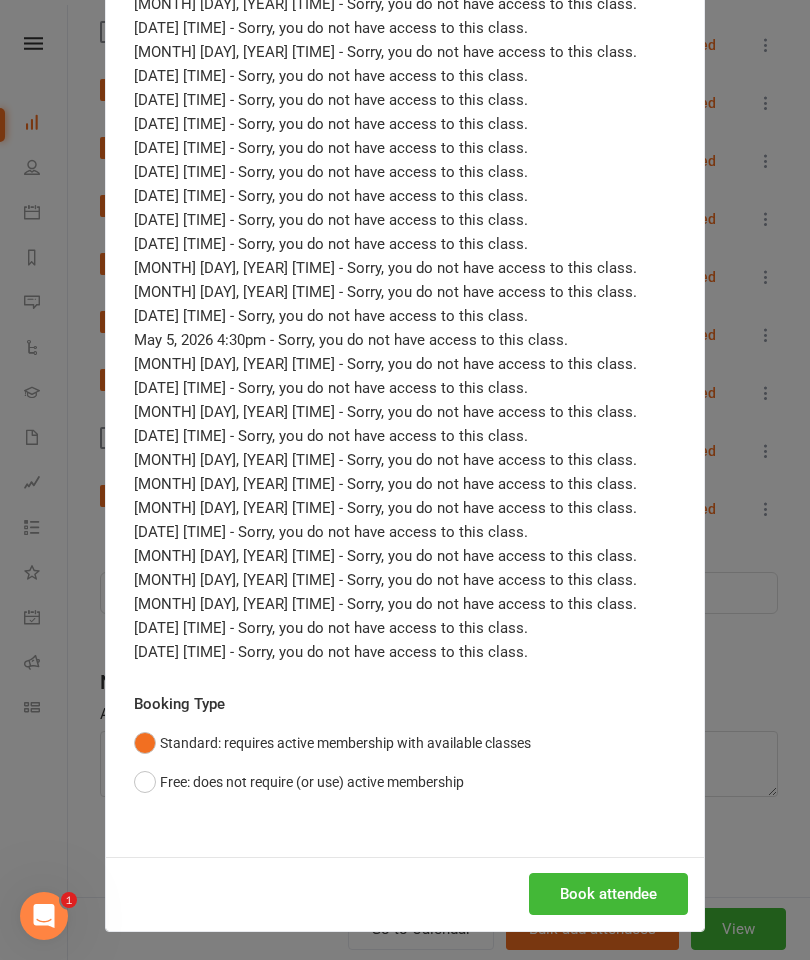 scroll, scrollTop: 1018, scrollLeft: 0, axis: vertical 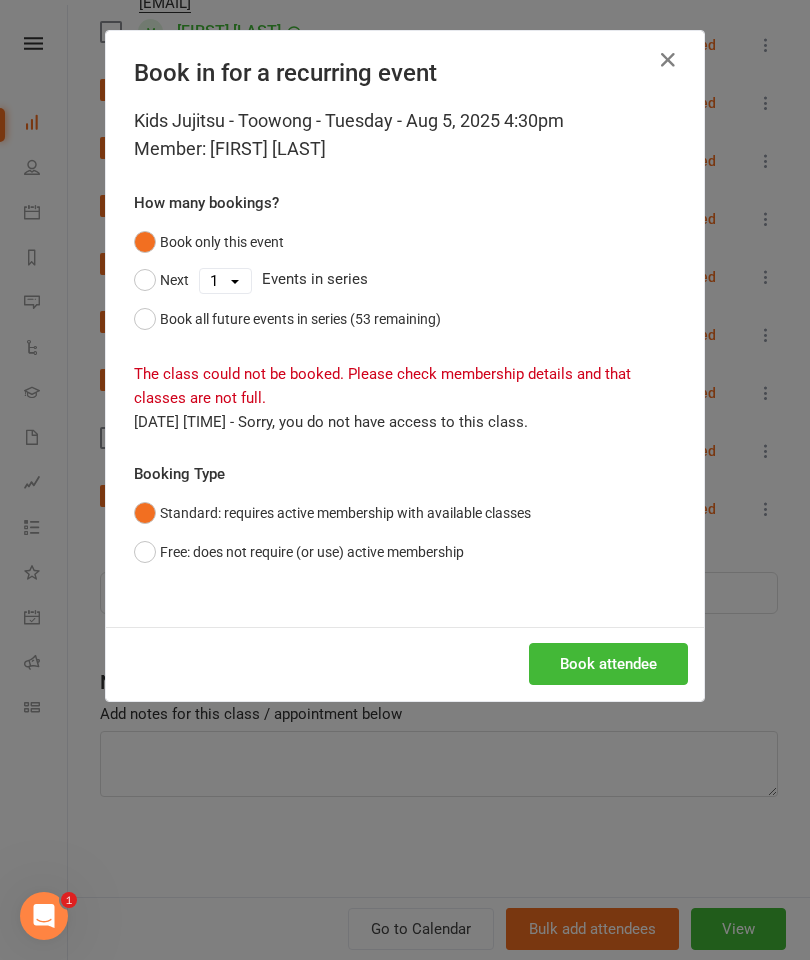 click on "Free: does not require (or use) active membership" at bounding box center [299, 552] 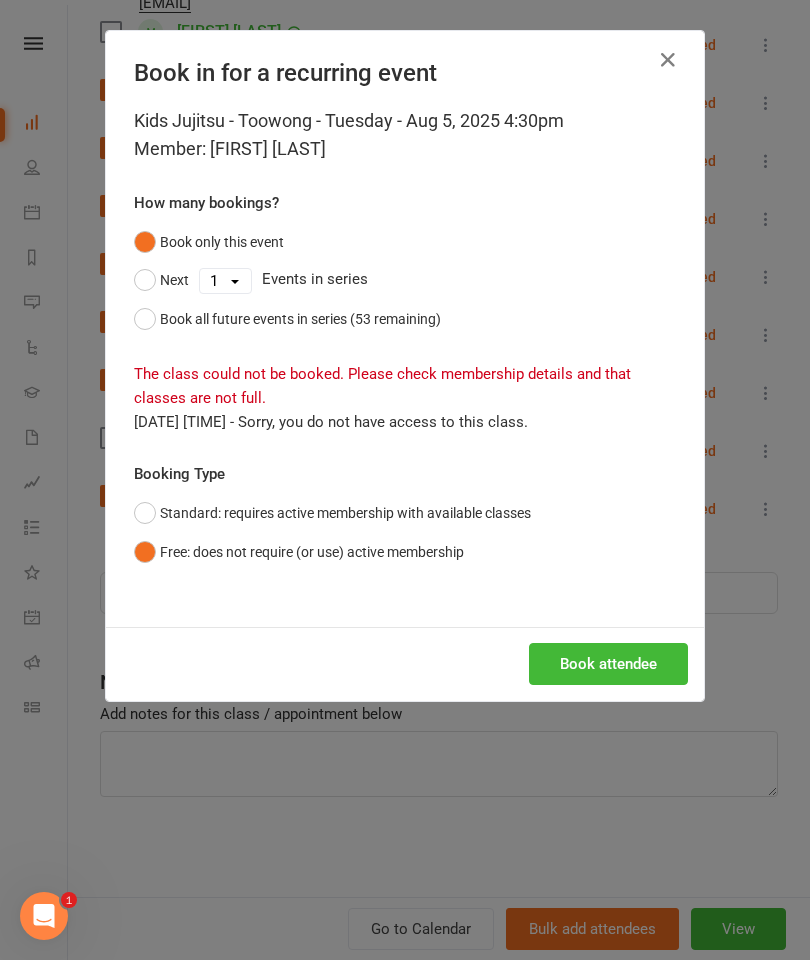 click on "Book attendee" at bounding box center [608, 664] 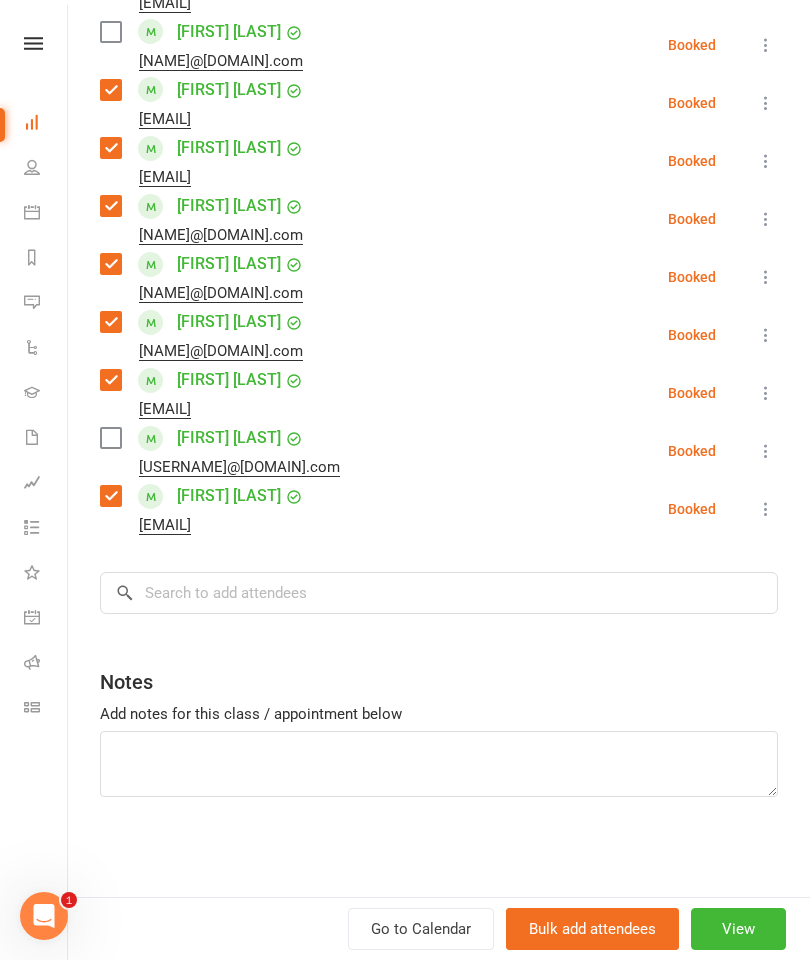 scroll, scrollTop: 2037, scrollLeft: 0, axis: vertical 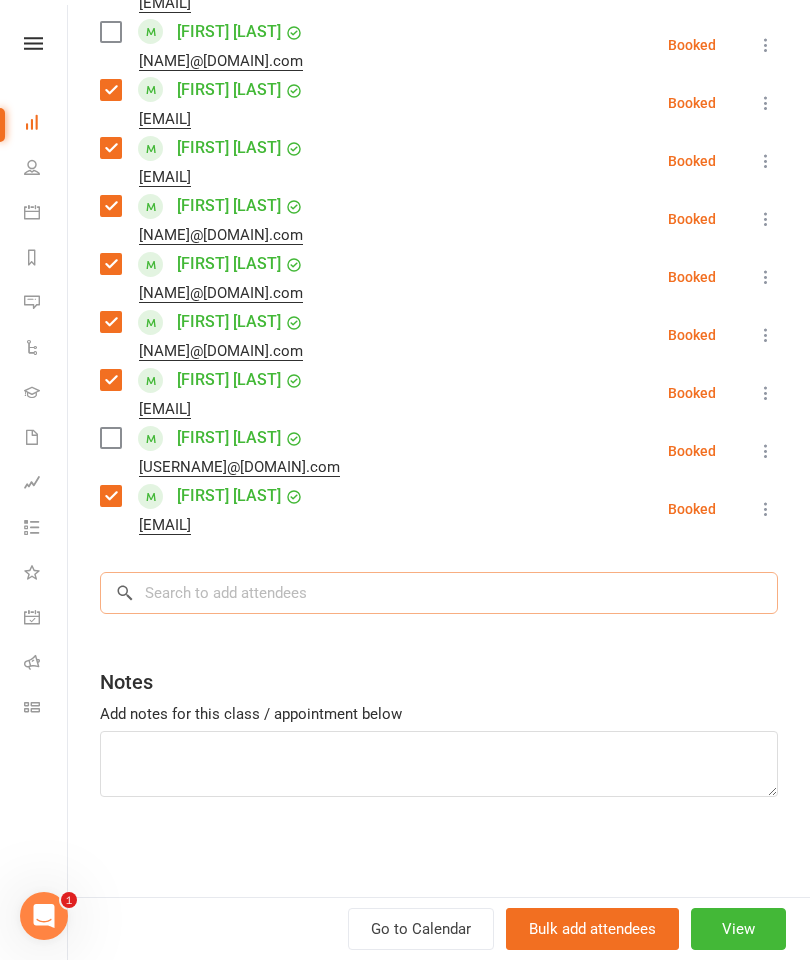 click at bounding box center [439, 593] 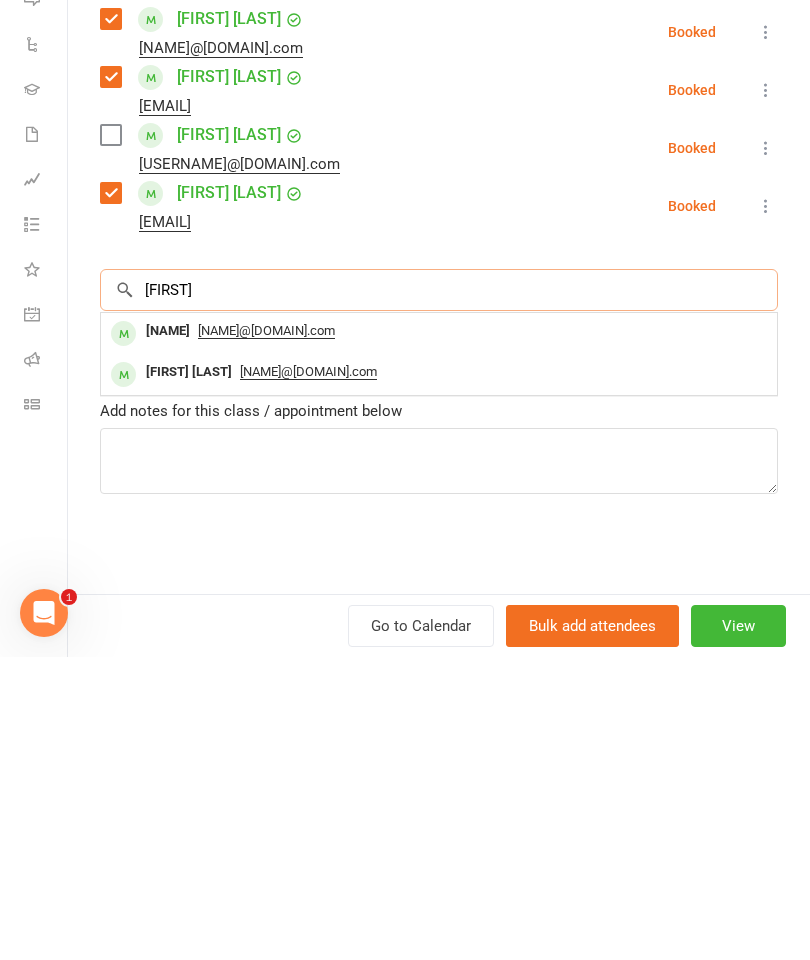 type on "[FIRST]" 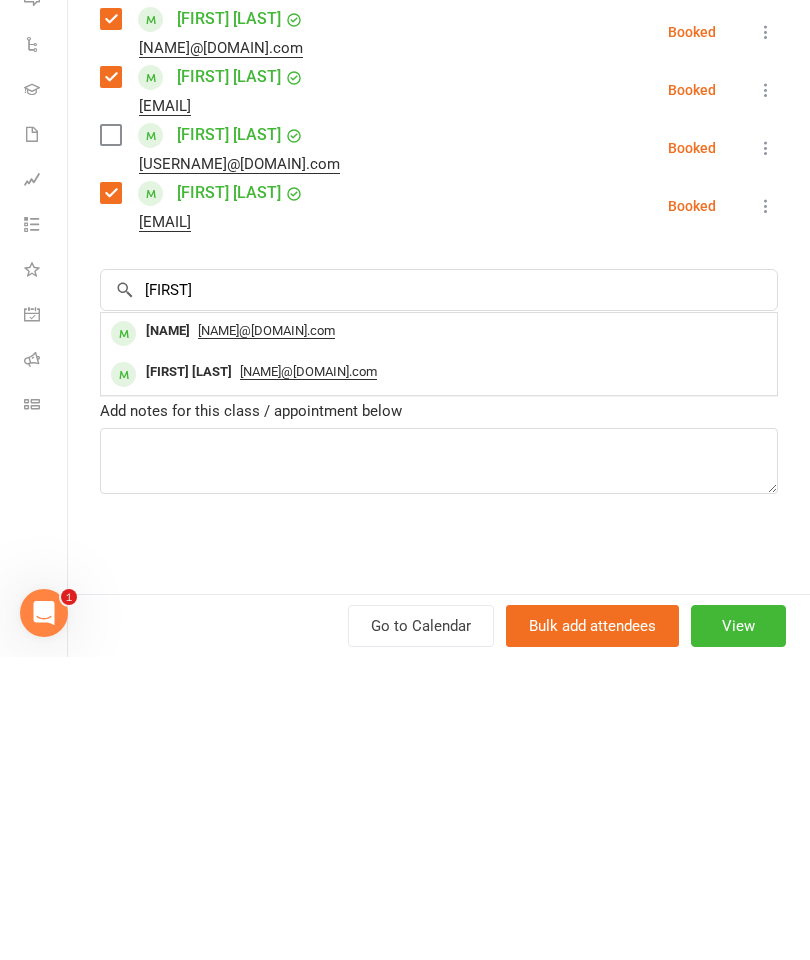 click on "[NAME]@[DOMAIN].com" at bounding box center (439, 634) 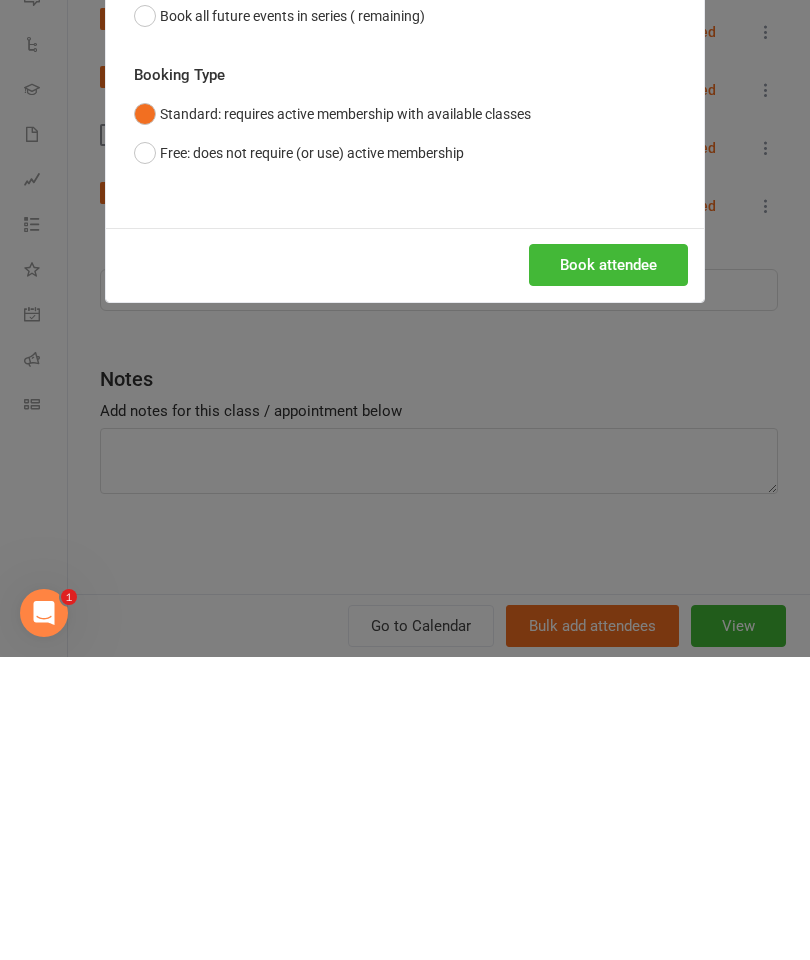scroll, scrollTop: 606, scrollLeft: 0, axis: vertical 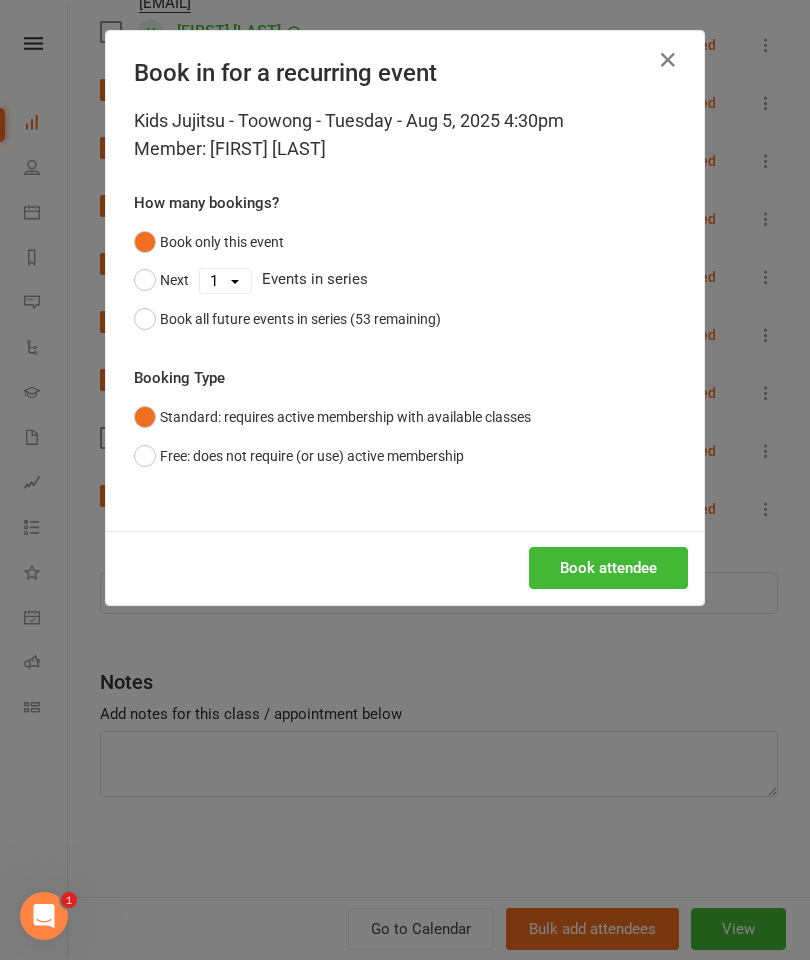 click on "Book attendee" at bounding box center (608, 568) 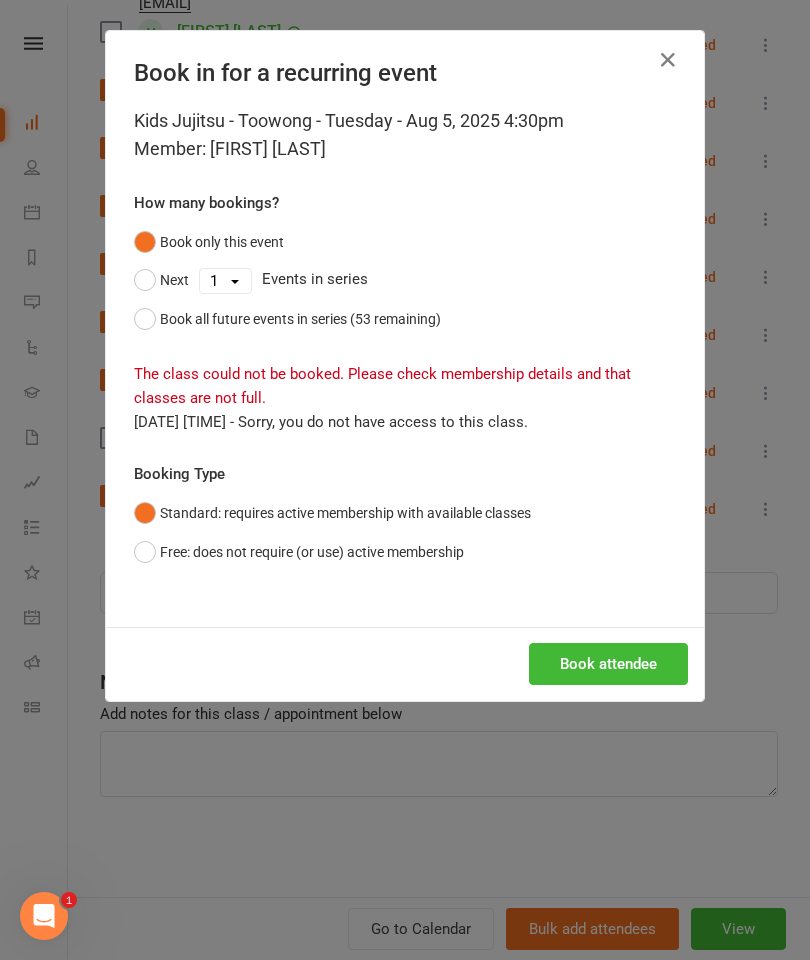 click on "Book in for a recurring event" at bounding box center (405, 69) 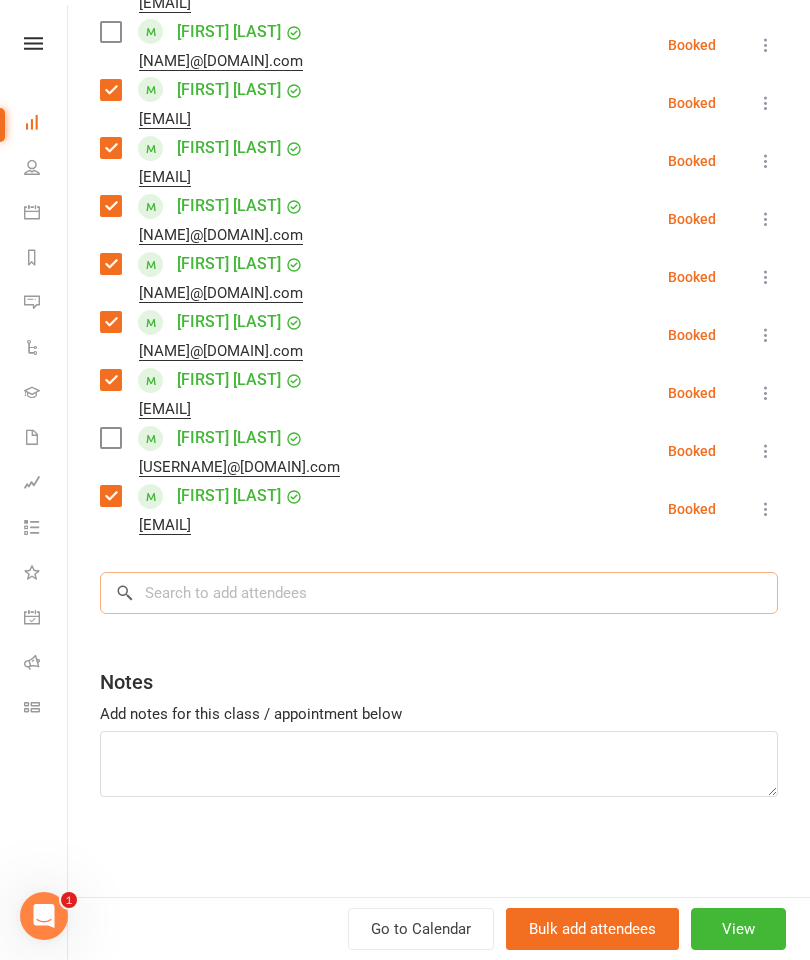 click at bounding box center [439, 593] 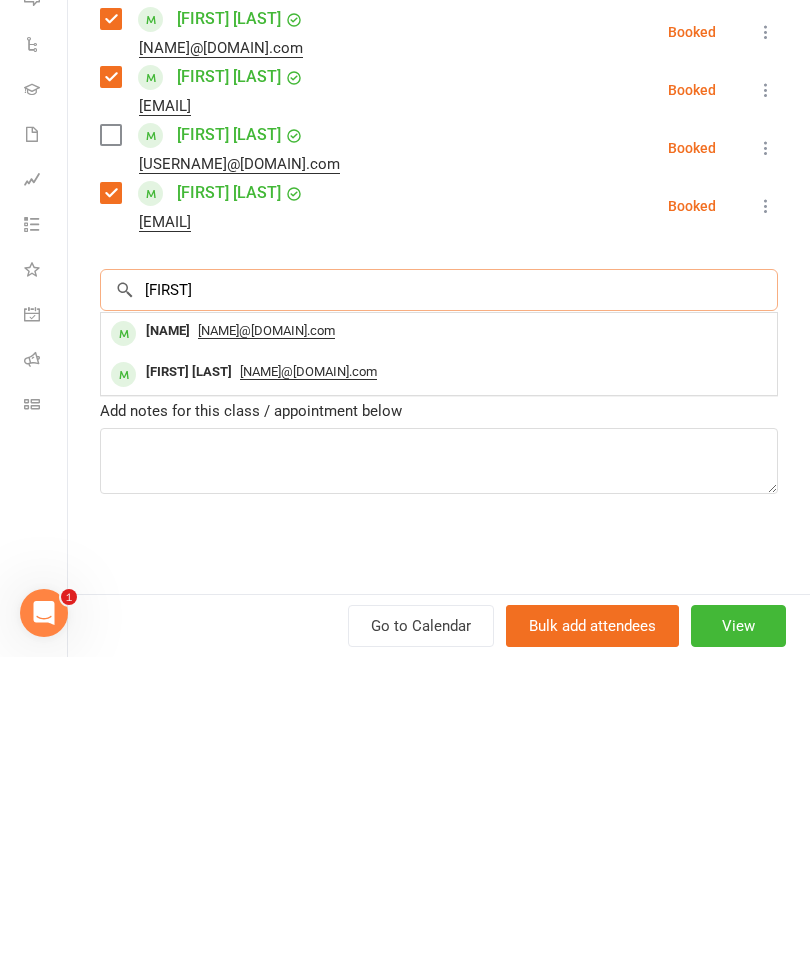 type on "[FIRST]" 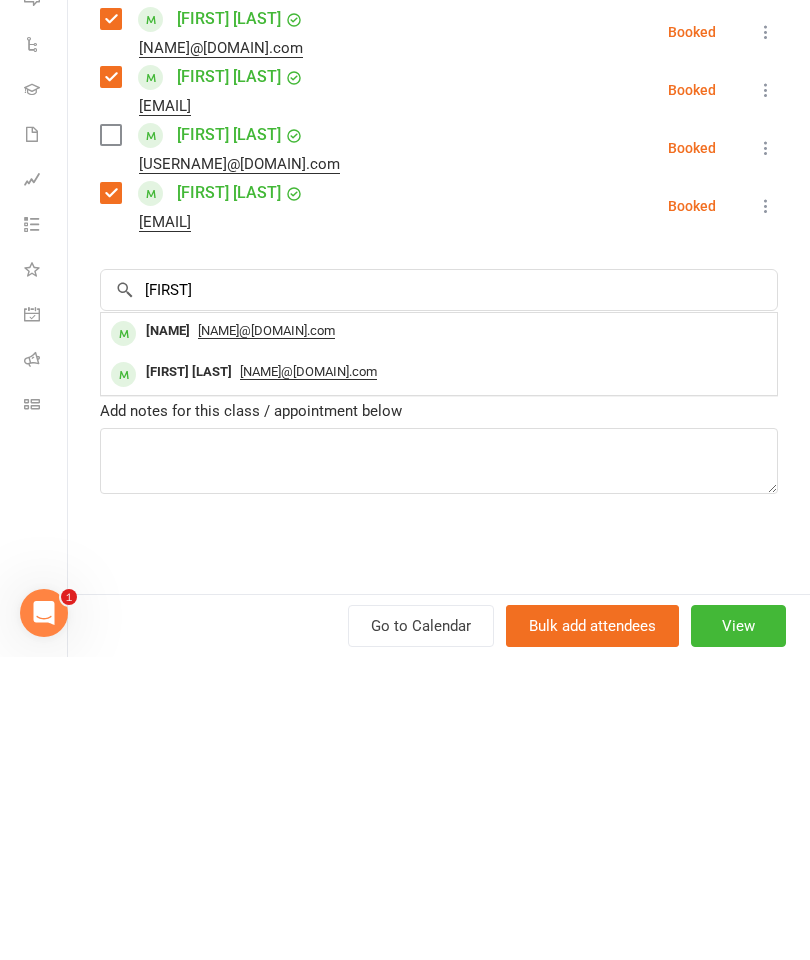 click on "[FIRST] [LAST]" at bounding box center (189, 675) 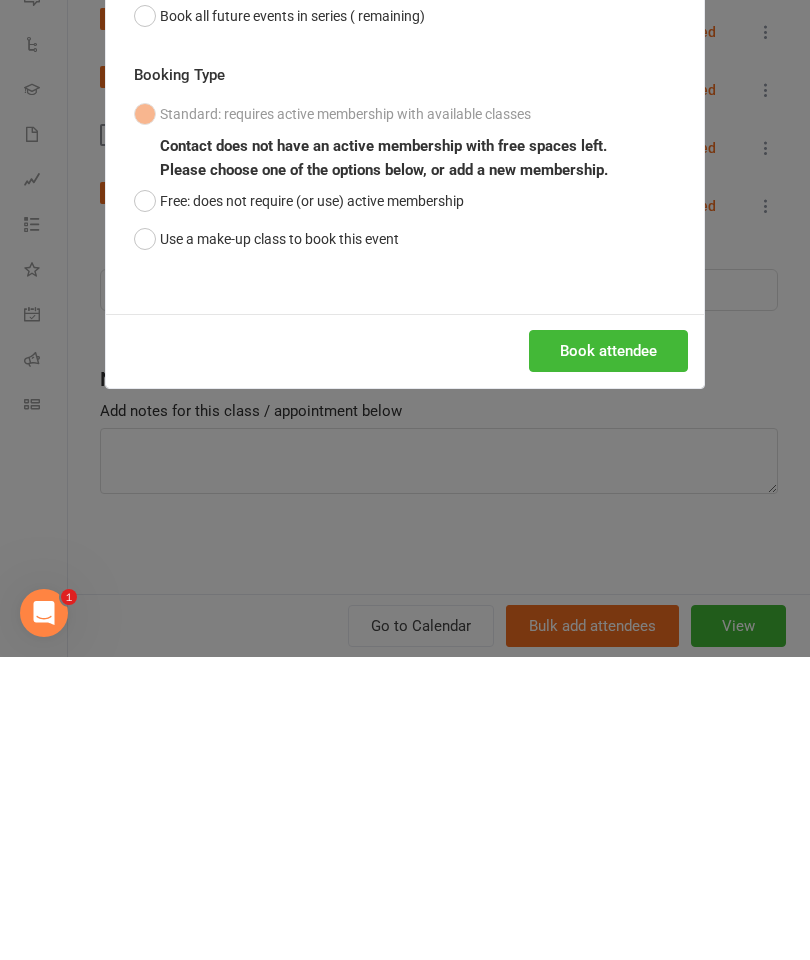 scroll, scrollTop: 909, scrollLeft: 0, axis: vertical 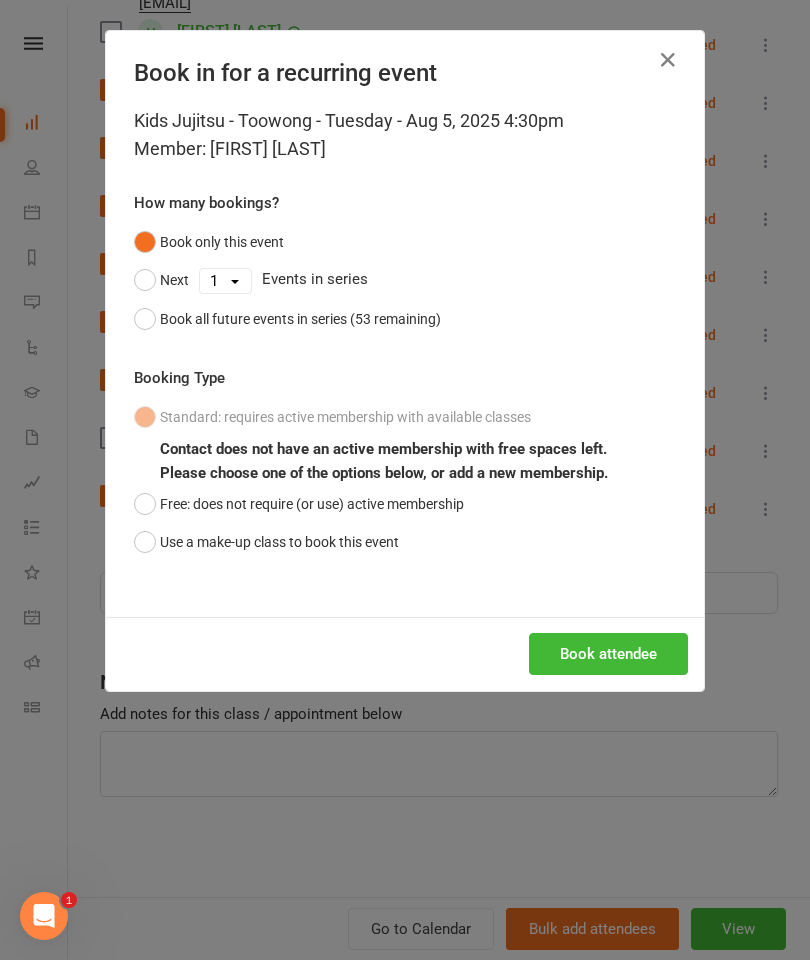 click on "Use a make-up class to book this event" at bounding box center [266, 542] 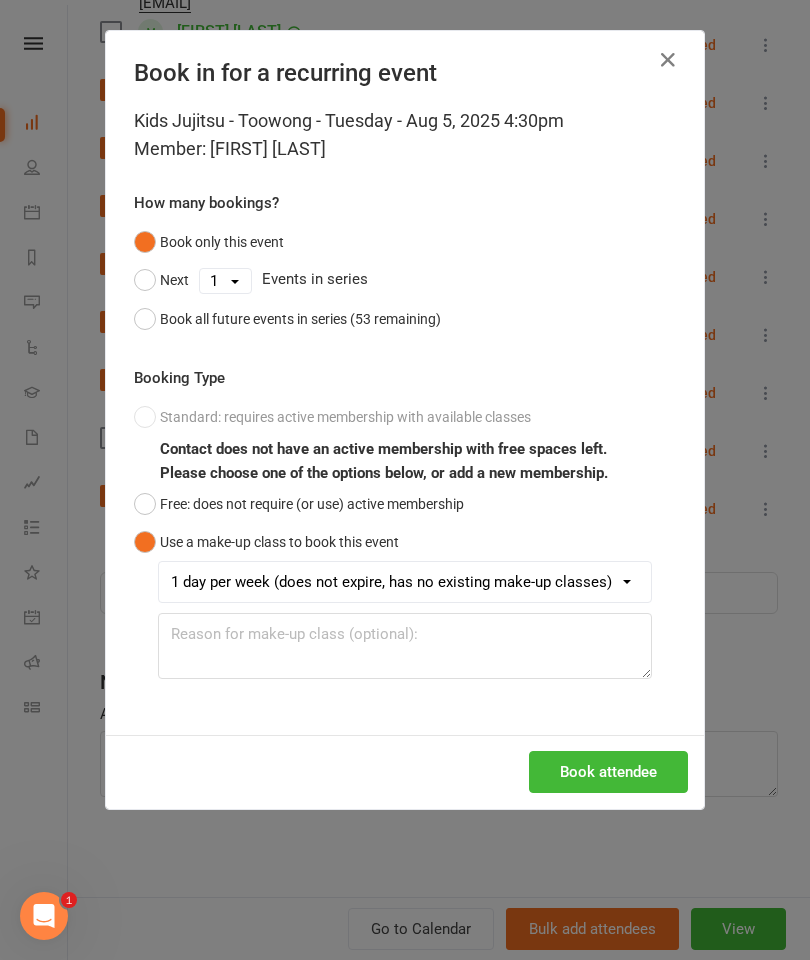 click on "Book attendee" at bounding box center [608, 772] 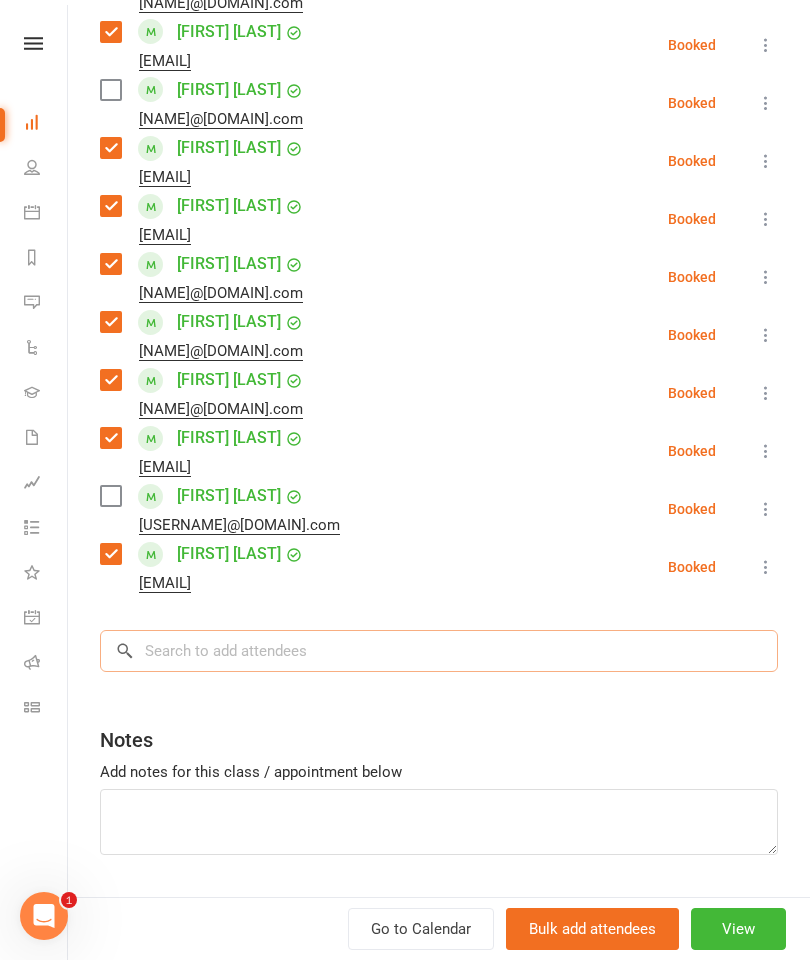click at bounding box center (439, 651) 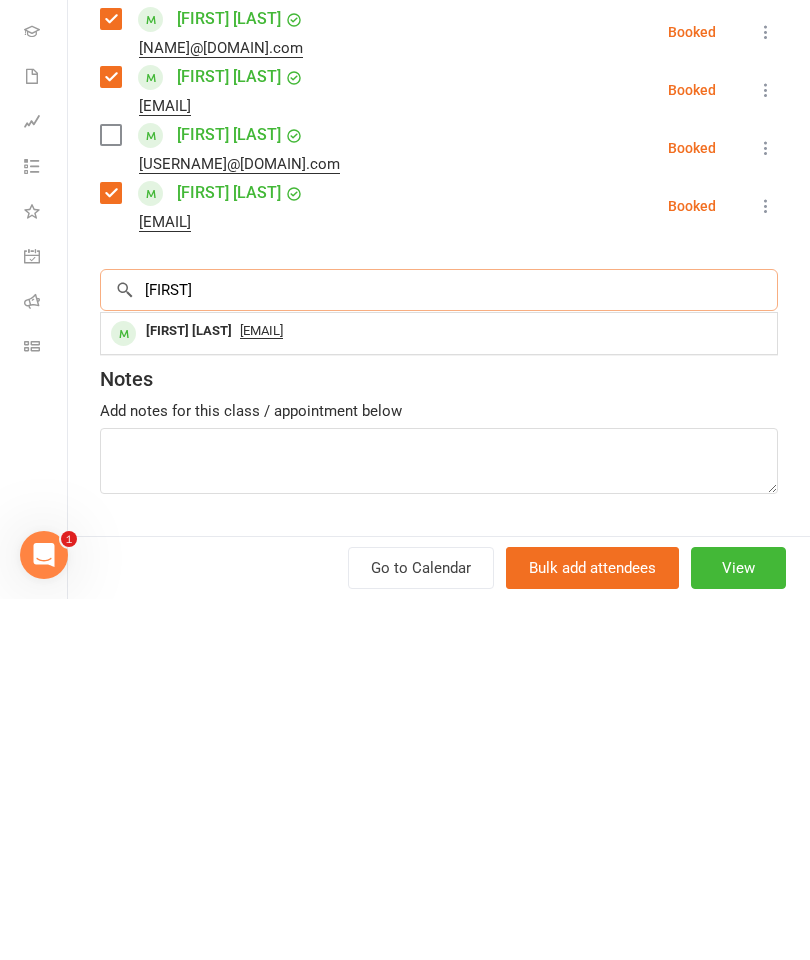 type on "[FIRST]" 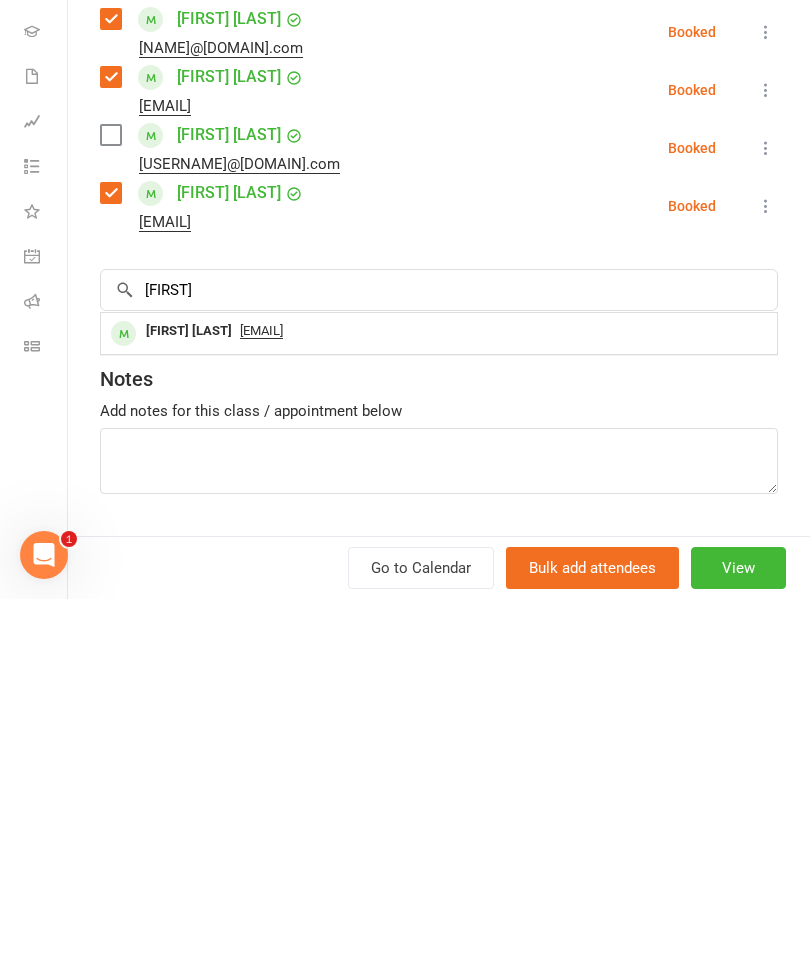 click on "[FIRST] [LAST]" at bounding box center (189, 692) 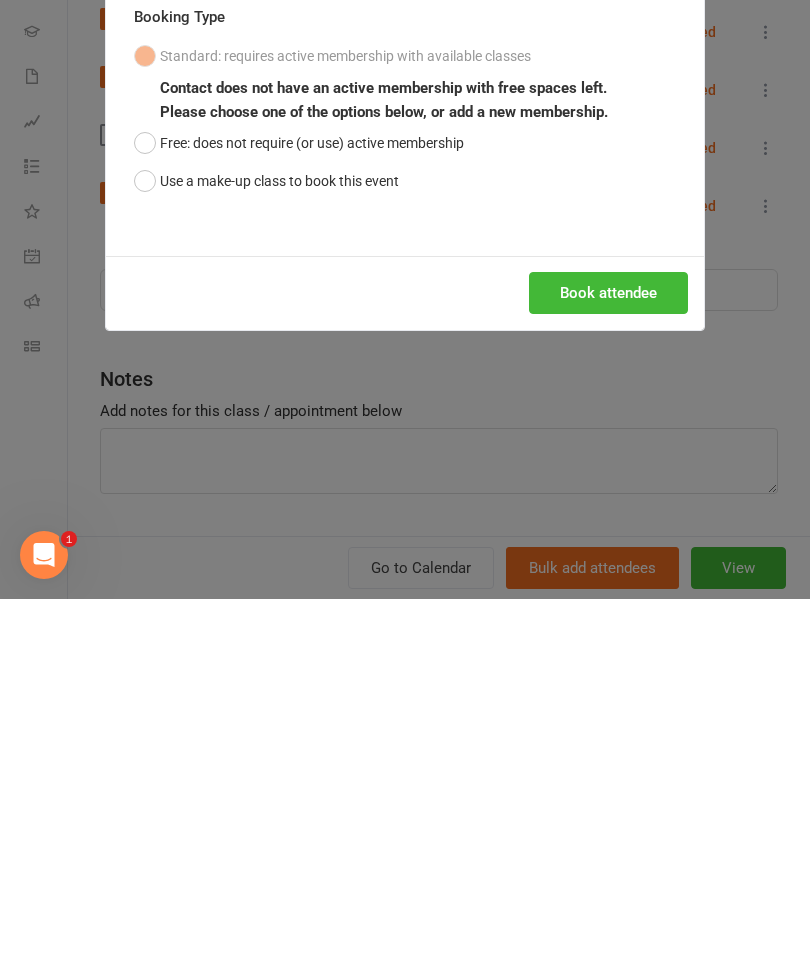scroll, scrollTop: 1270, scrollLeft: 0, axis: vertical 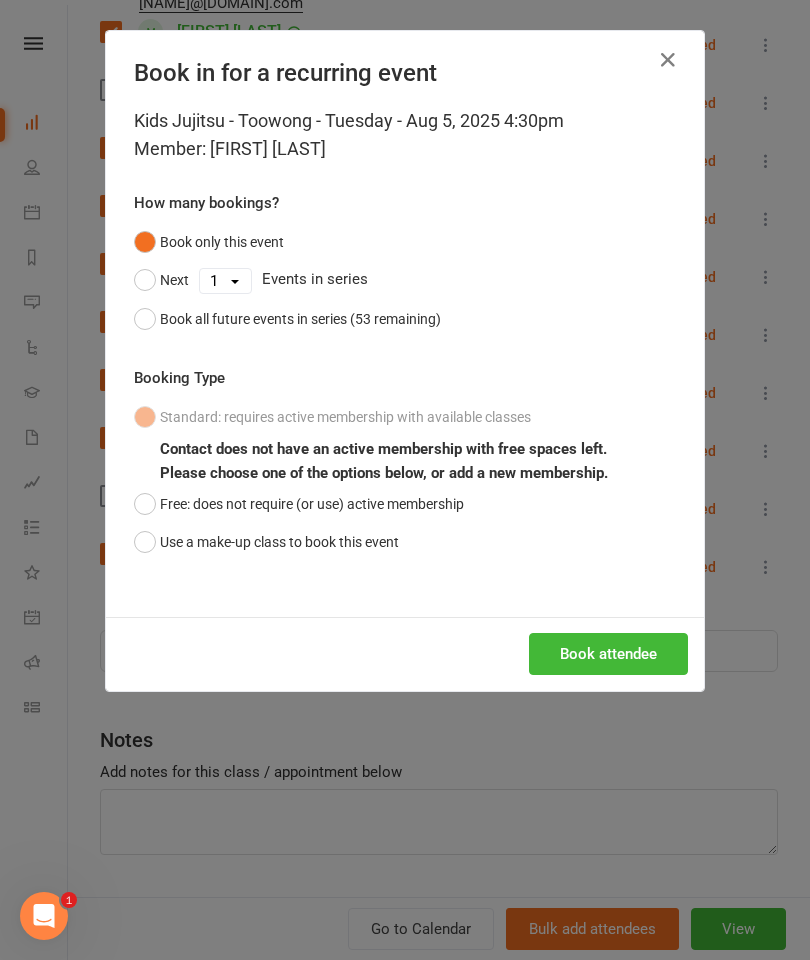 click on "Use a make-up class to book this event" at bounding box center (266, 542) 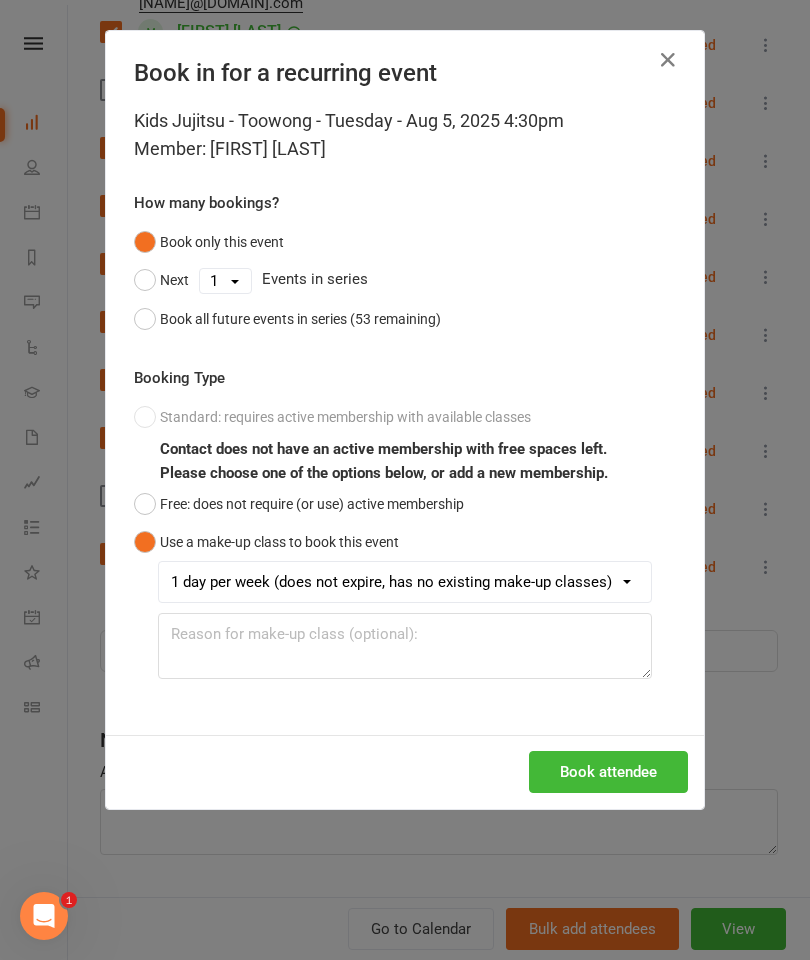 click on "Book attendee" at bounding box center (608, 772) 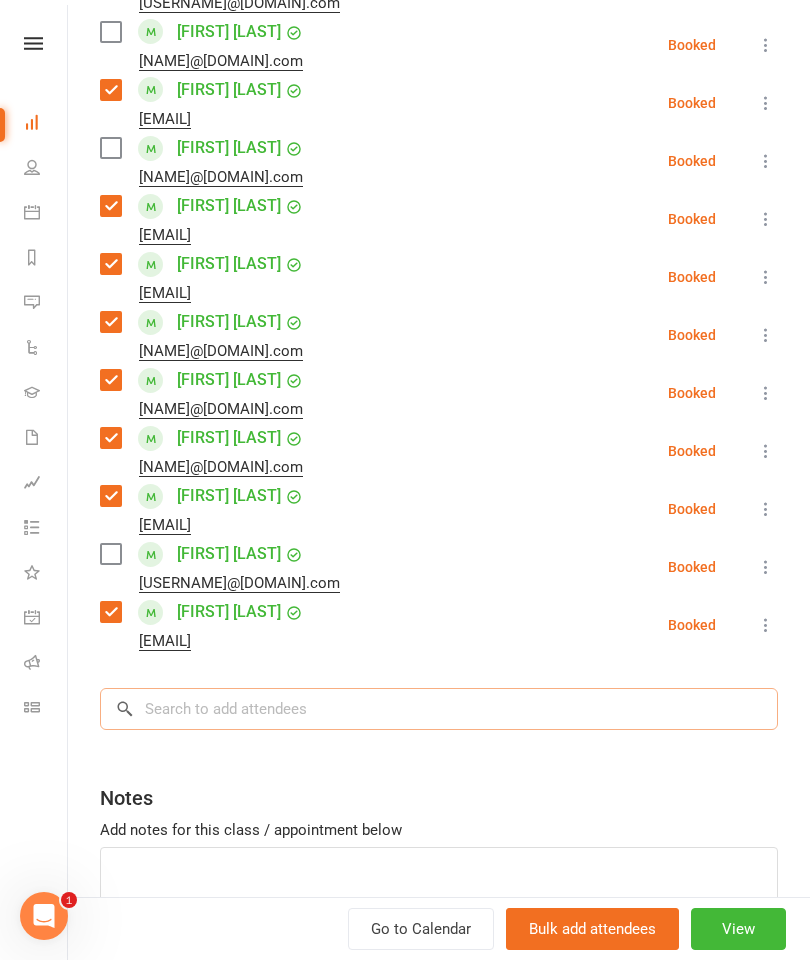 click at bounding box center [439, 709] 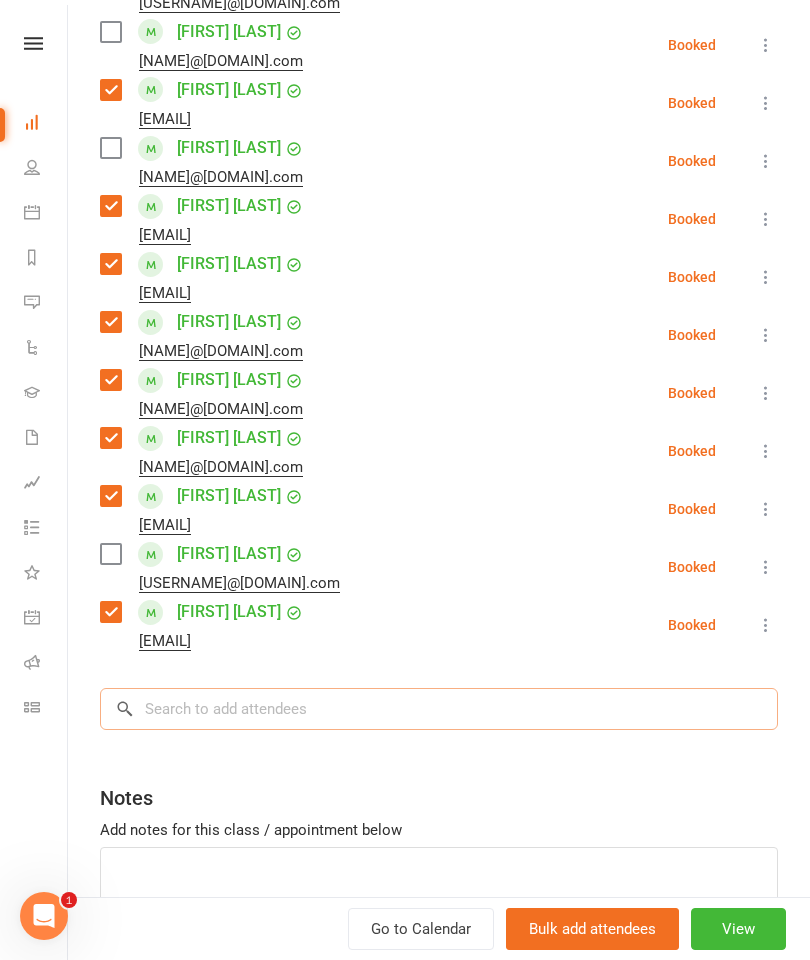 scroll, scrollTop: 1310, scrollLeft: 0, axis: vertical 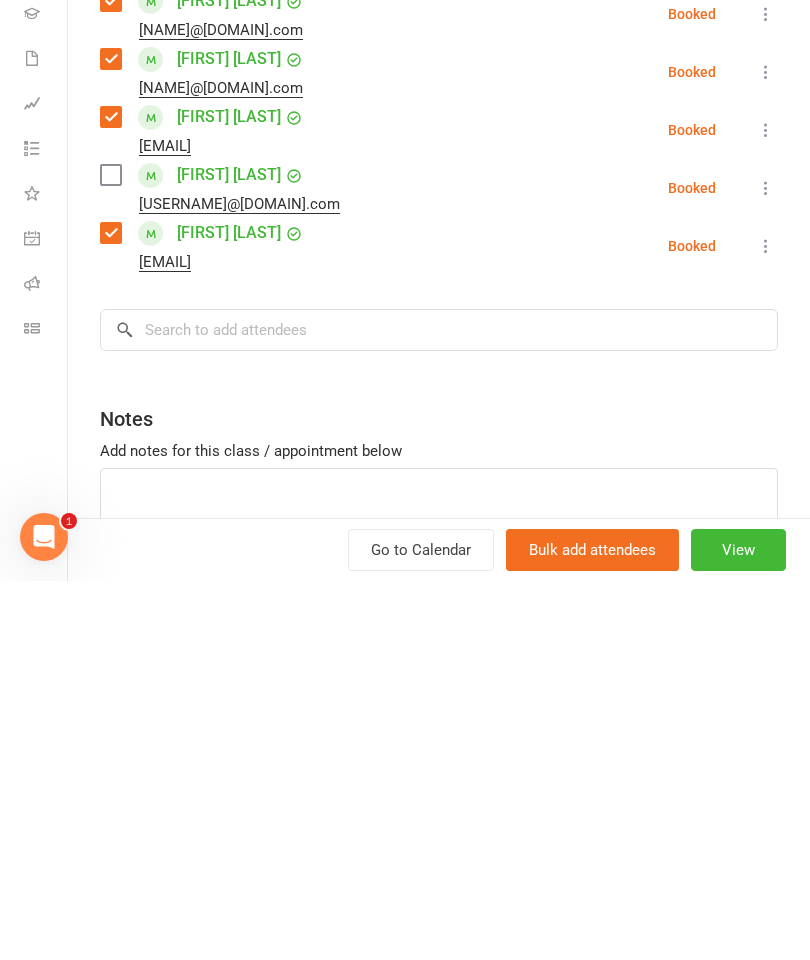click at bounding box center [110, 554] 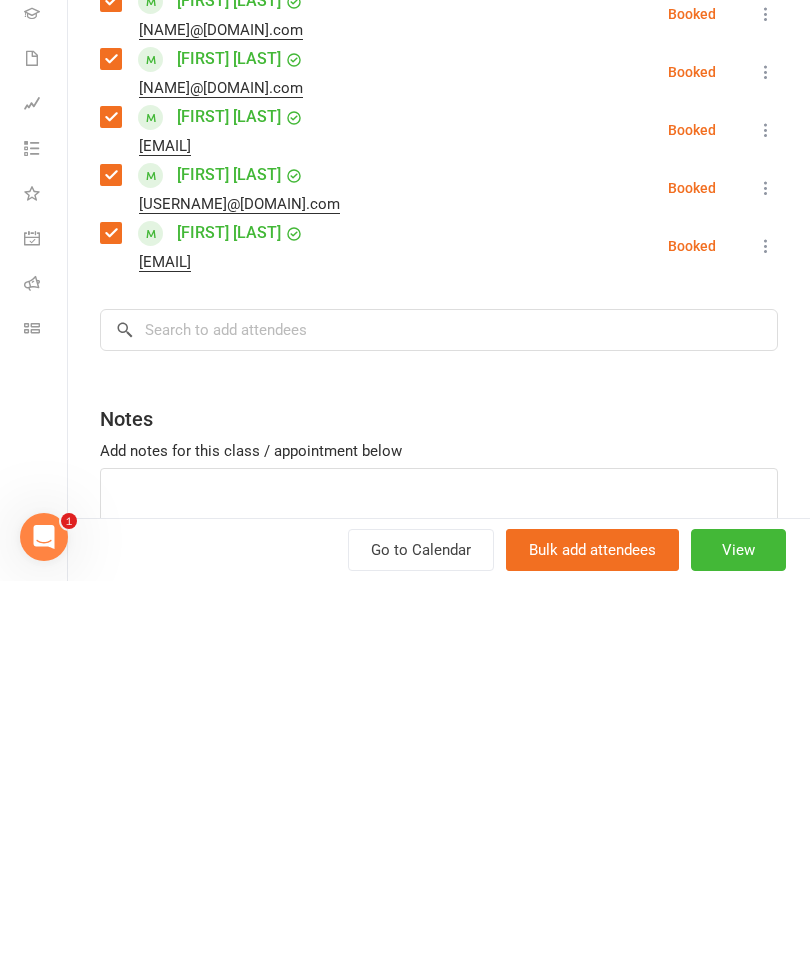 scroll, scrollTop: 1689, scrollLeft: 0, axis: vertical 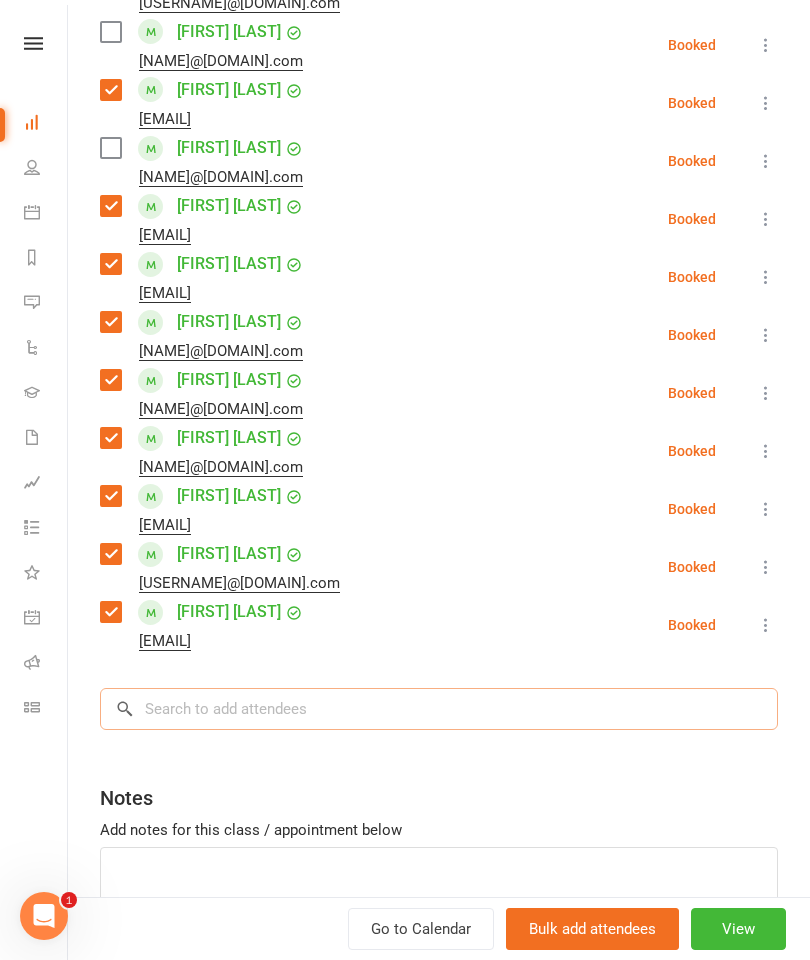 click at bounding box center (439, 709) 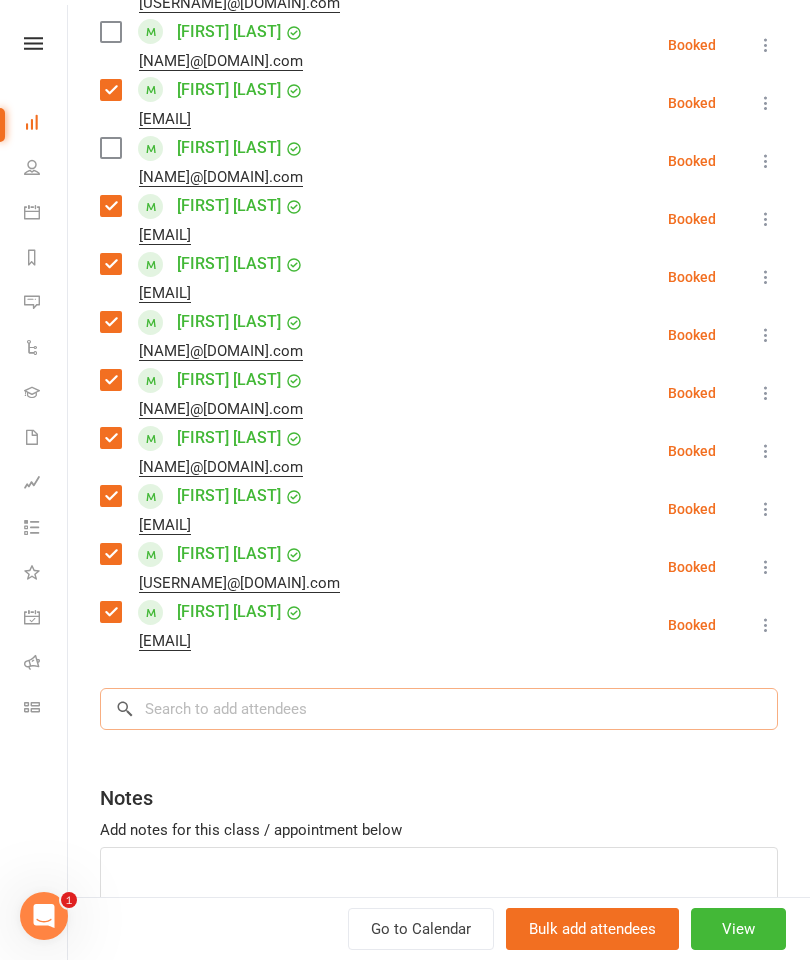 scroll, scrollTop: 1729, scrollLeft: 0, axis: vertical 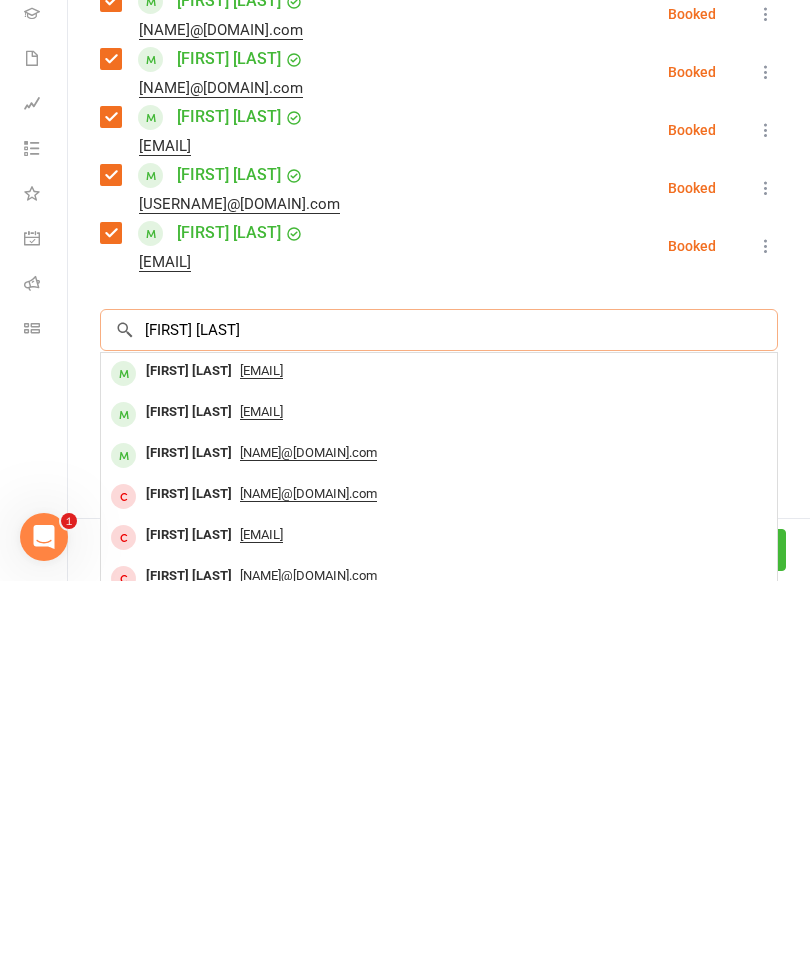 type on "[FIRST] [LAST]" 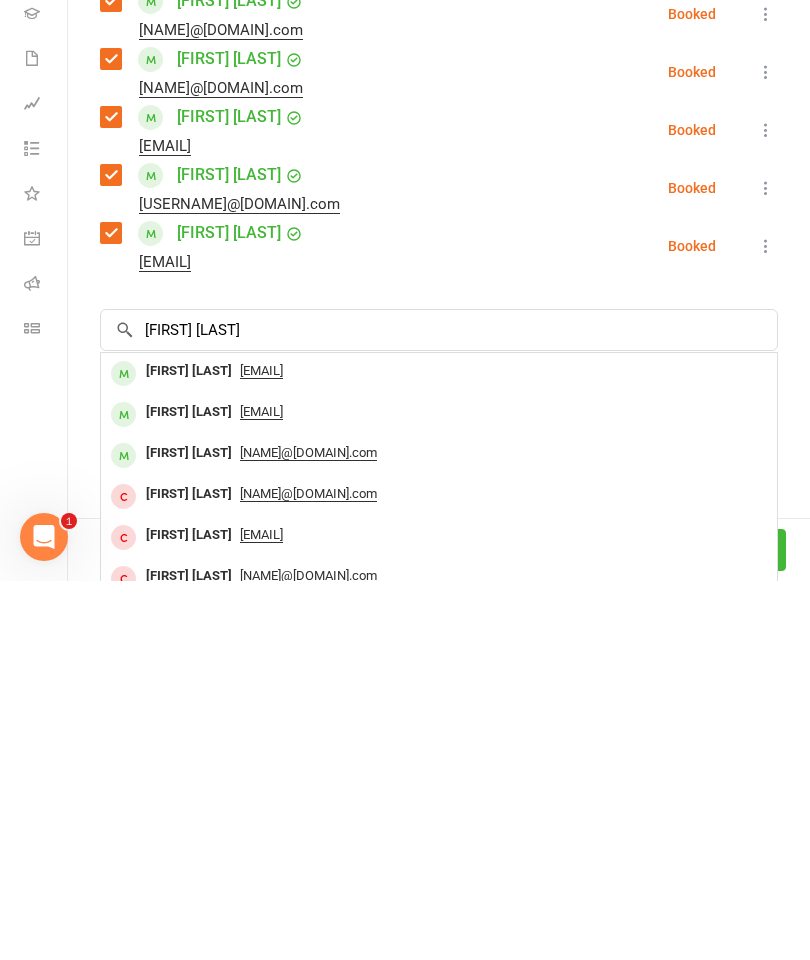 click on "[EMAIL]" at bounding box center [439, 750] 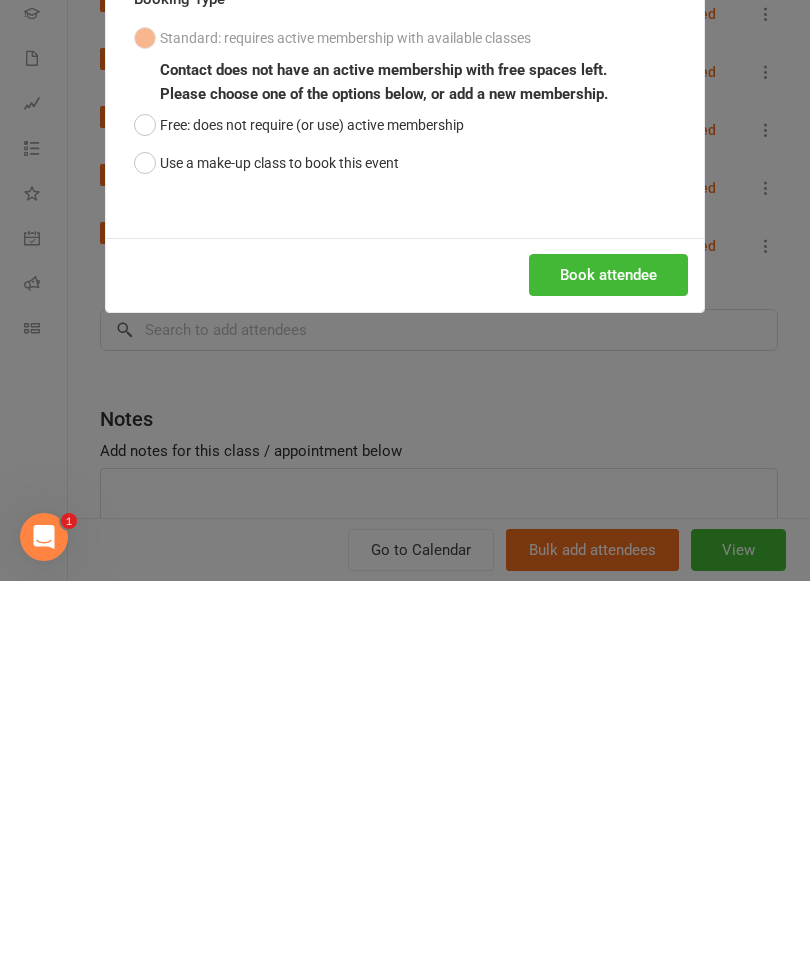 scroll, scrollTop: 2108, scrollLeft: 0, axis: vertical 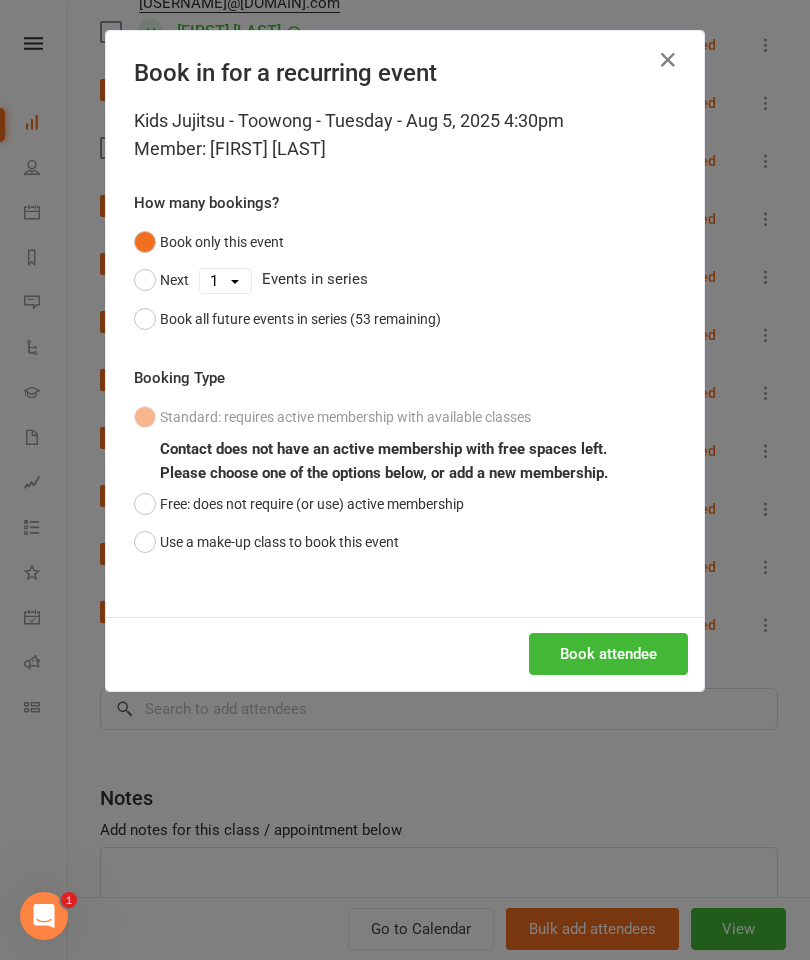 click on "Use a make-up class to book this event" at bounding box center (266, 542) 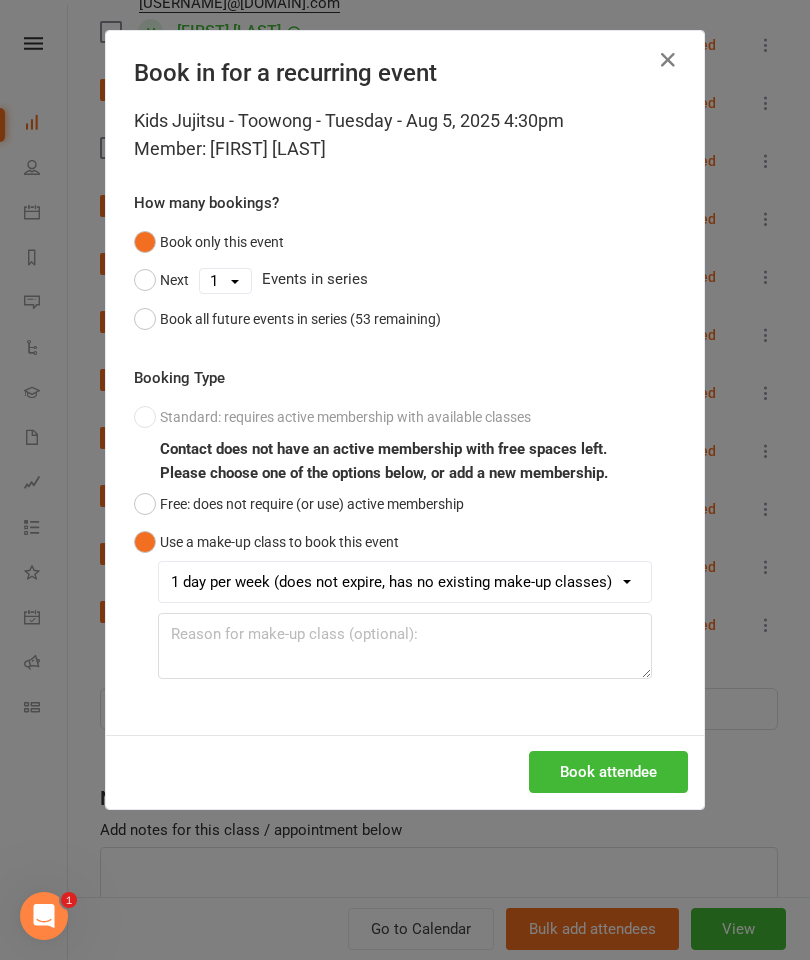 click on "Book attendee" at bounding box center [608, 772] 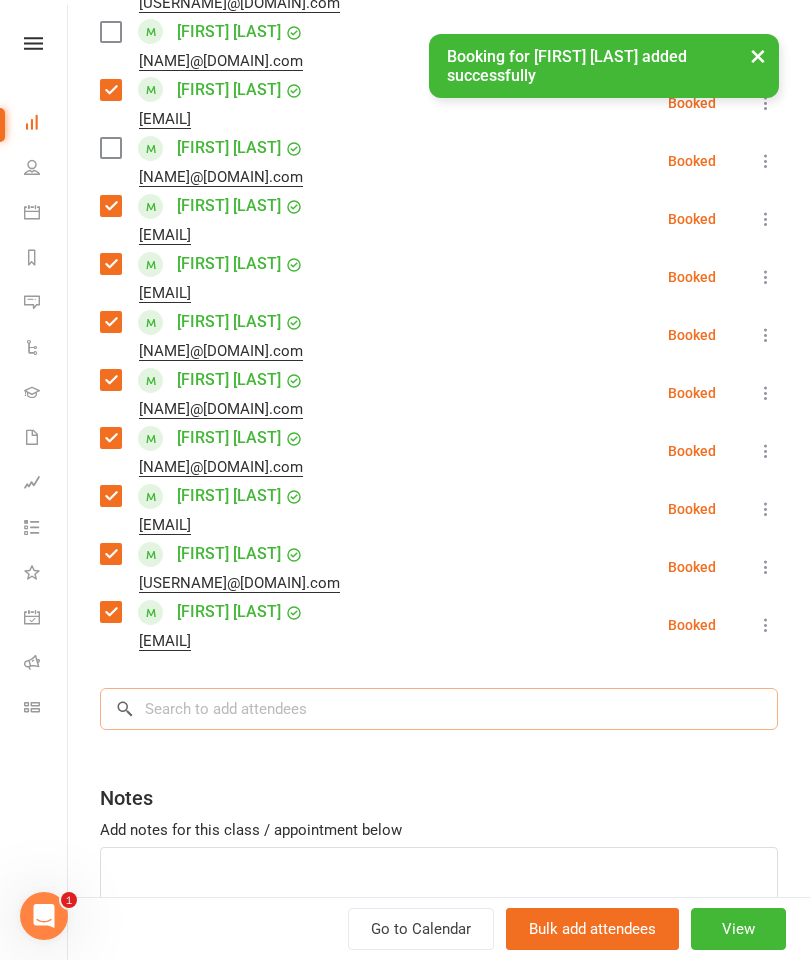 click at bounding box center [439, 709] 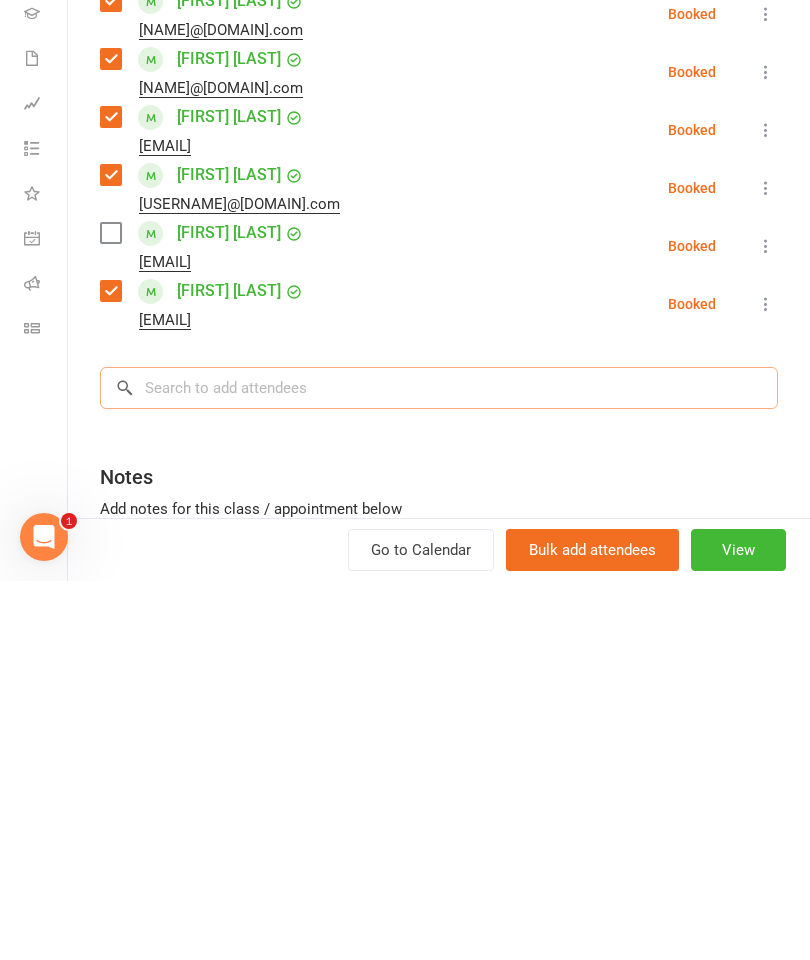 scroll, scrollTop: 2148, scrollLeft: 0, axis: vertical 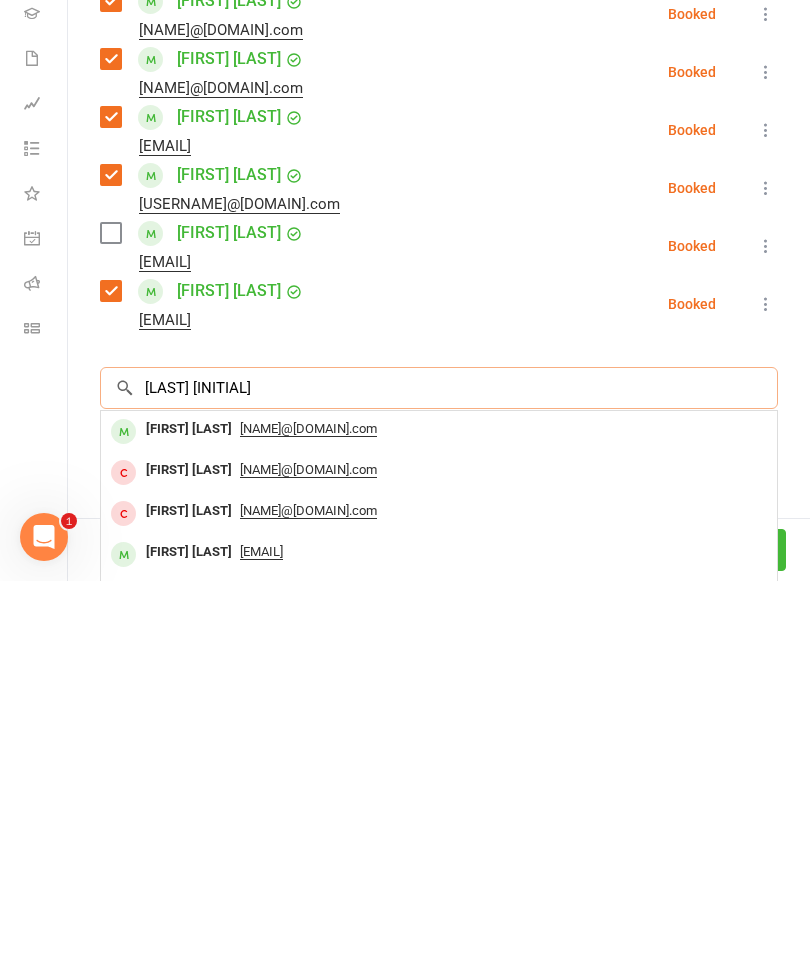 type on "[LAST] [INITIAL]" 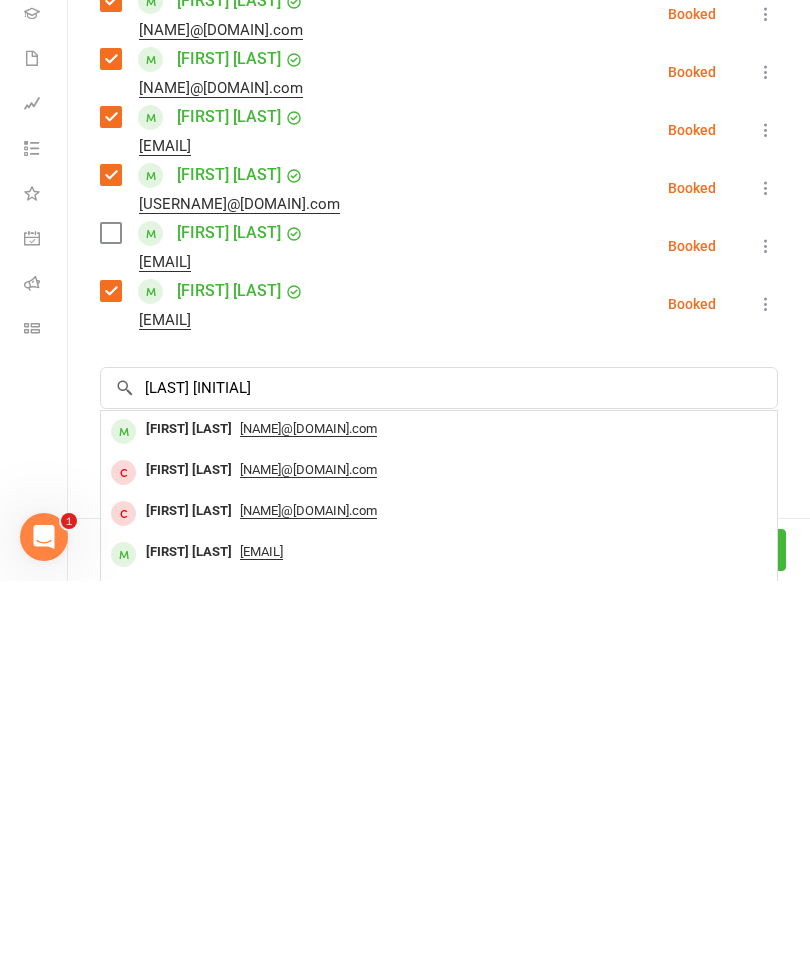 click on "[FIRST] [LAST]" at bounding box center [189, 808] 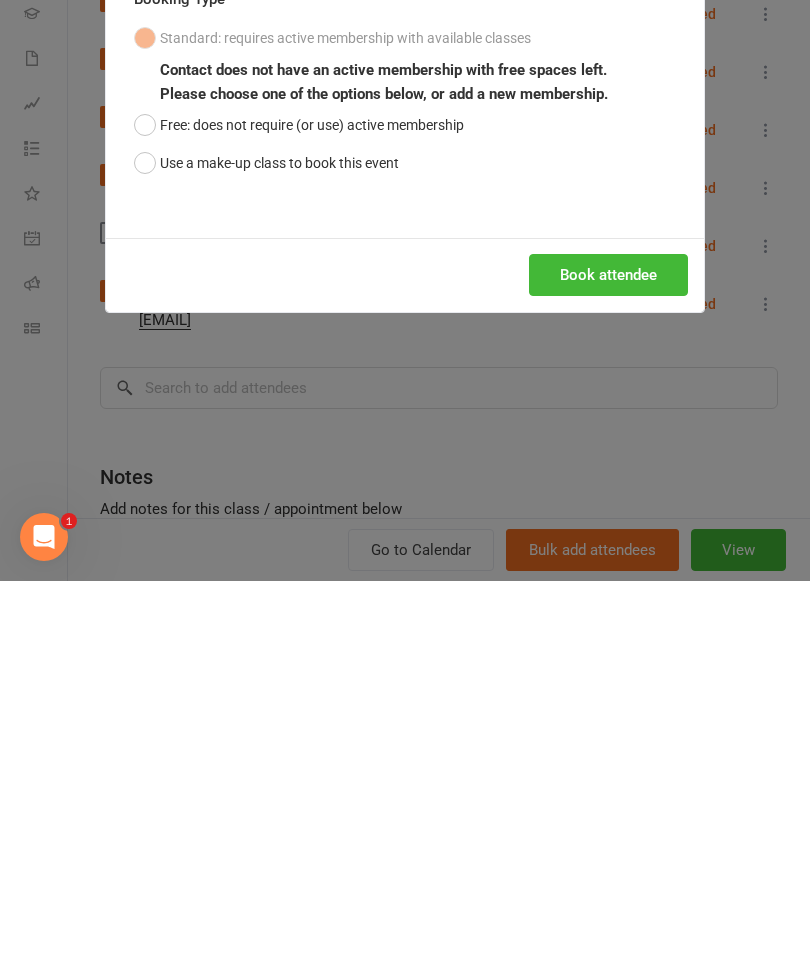 scroll, scrollTop: 2527, scrollLeft: 0, axis: vertical 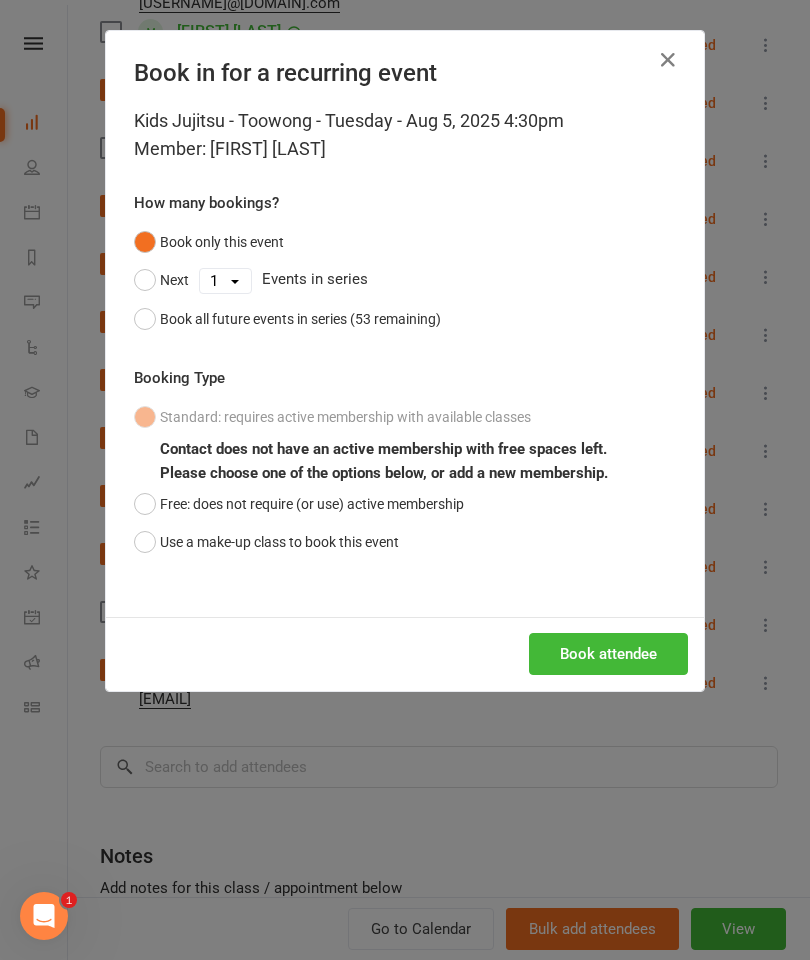 click on "Use a make-up class to book this event" at bounding box center (266, 542) 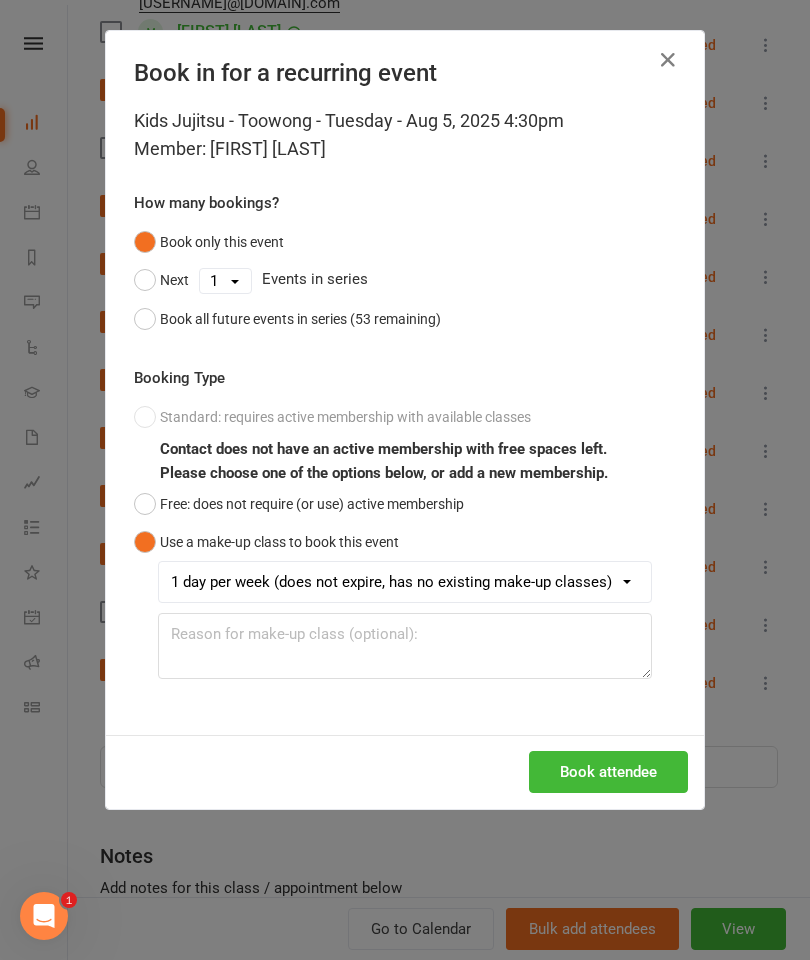 click on "Book attendee" at bounding box center [608, 772] 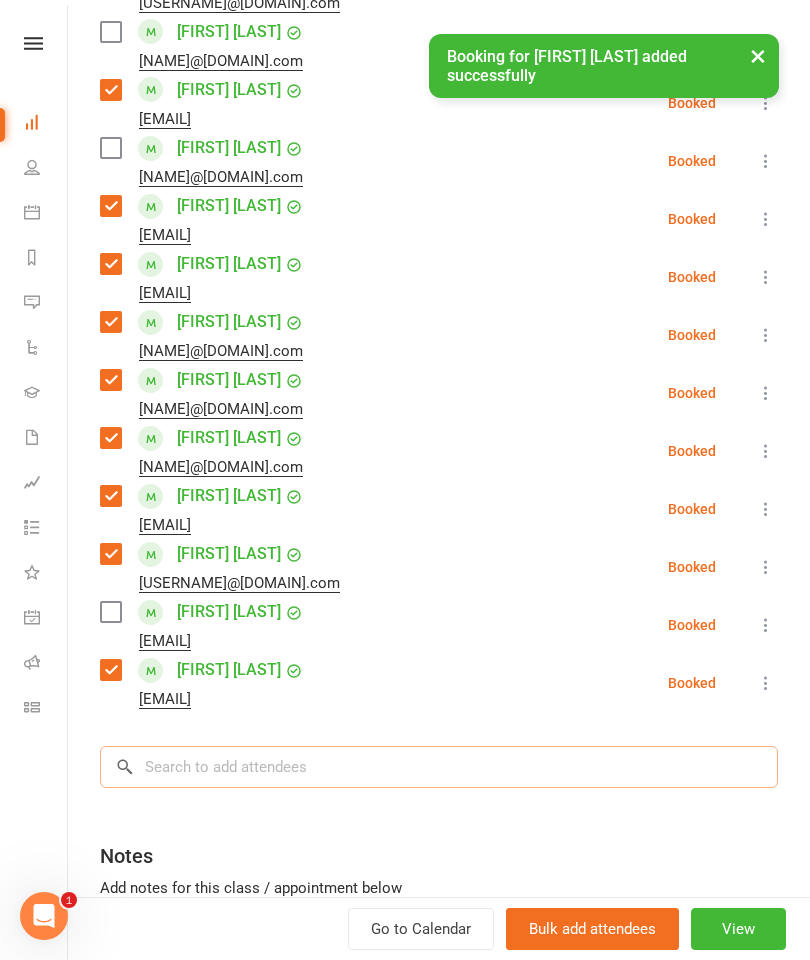 click at bounding box center (439, 767) 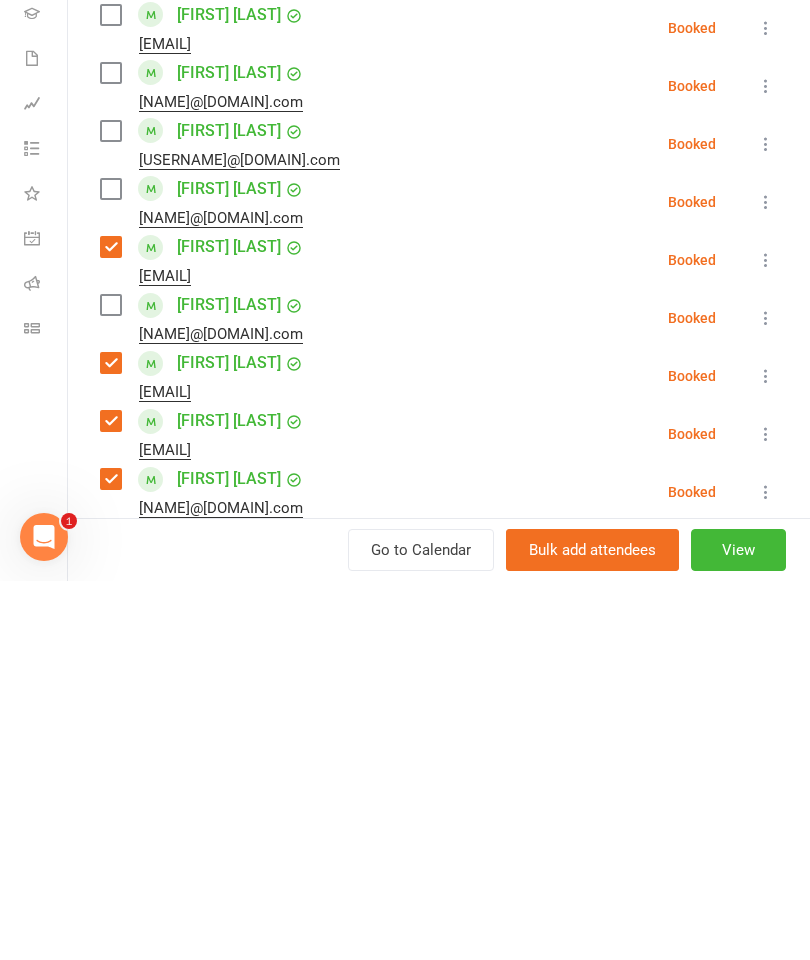 scroll, scrollTop: 1467, scrollLeft: 0, axis: vertical 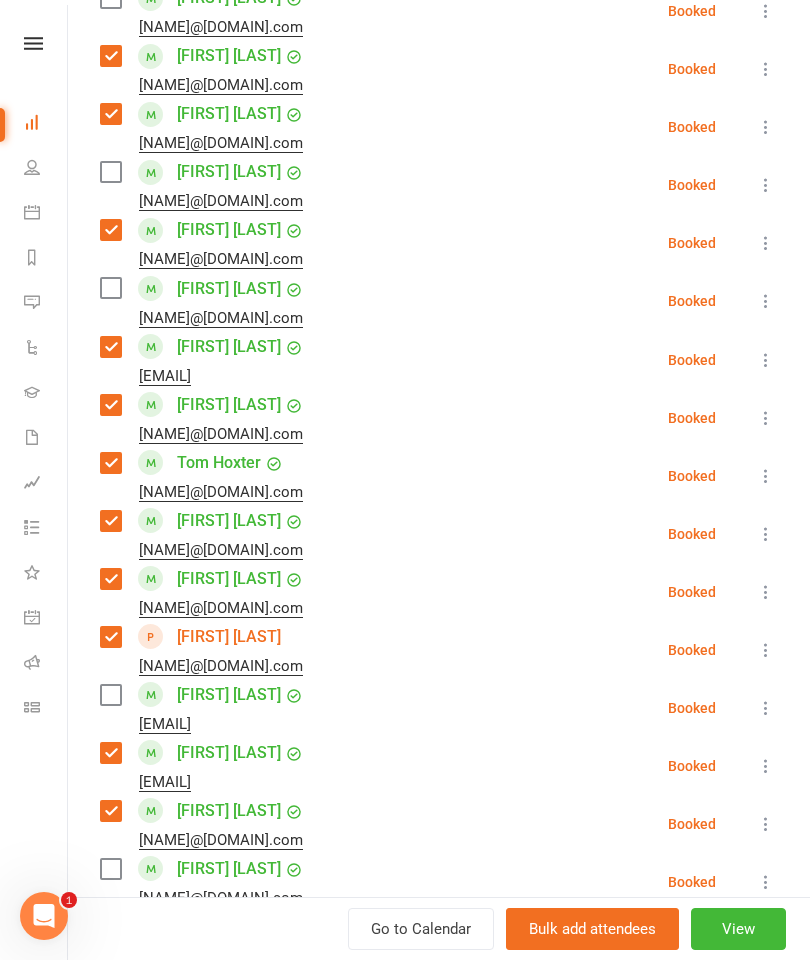 click at bounding box center [110, 288] 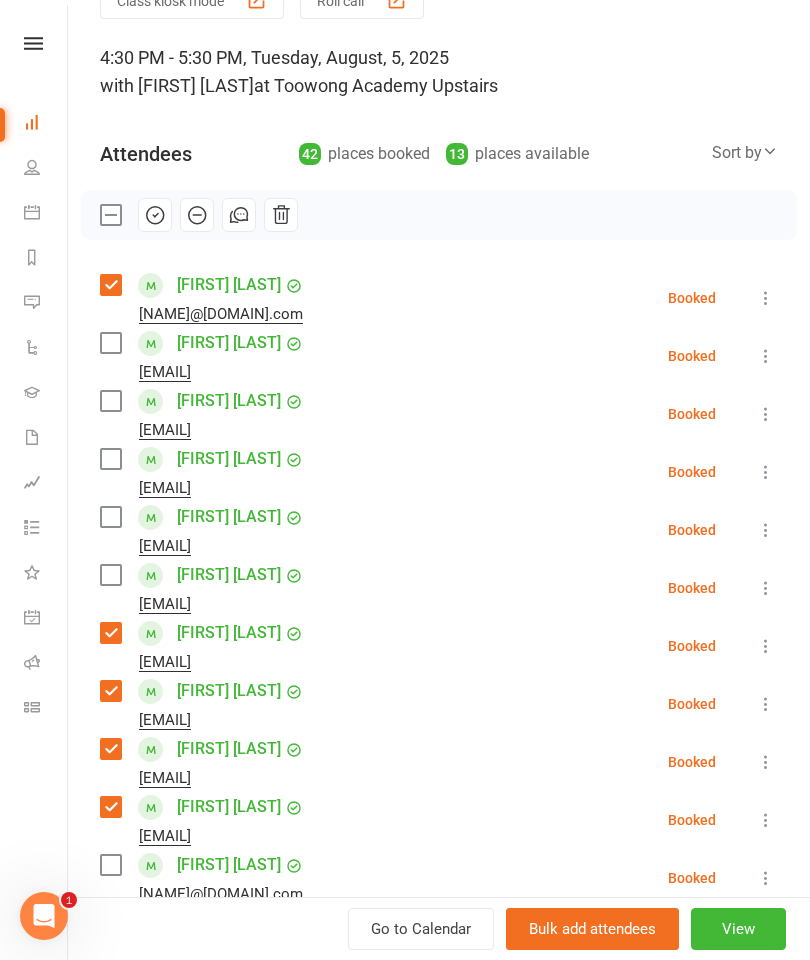 scroll, scrollTop: 96, scrollLeft: 0, axis: vertical 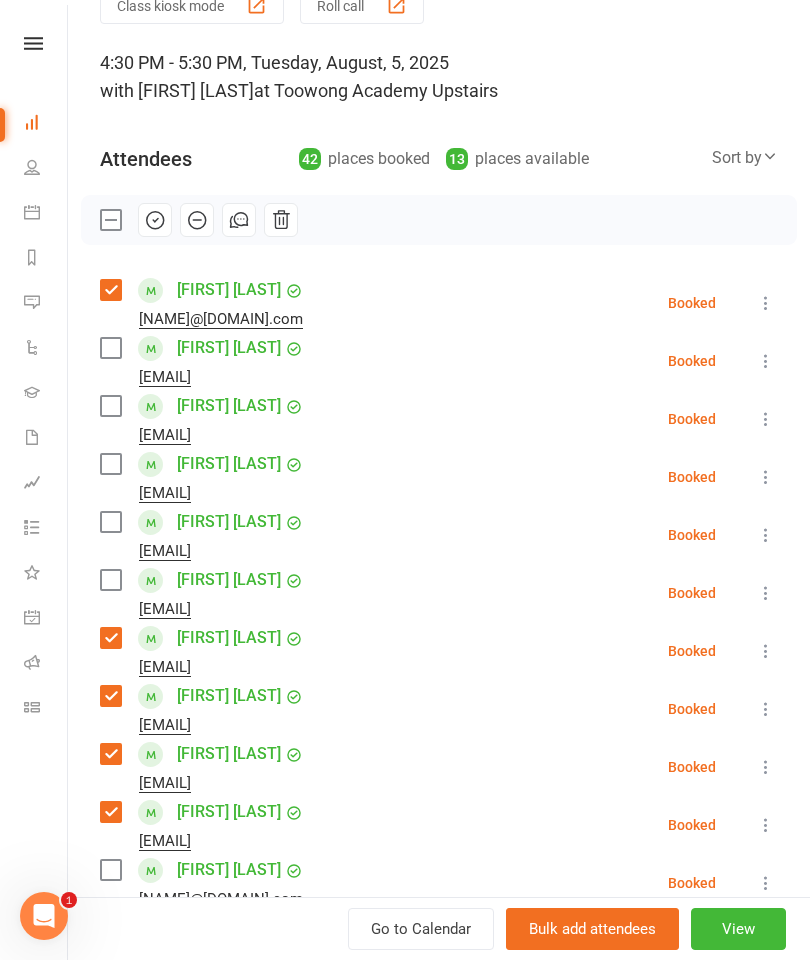 click at bounding box center [110, 348] 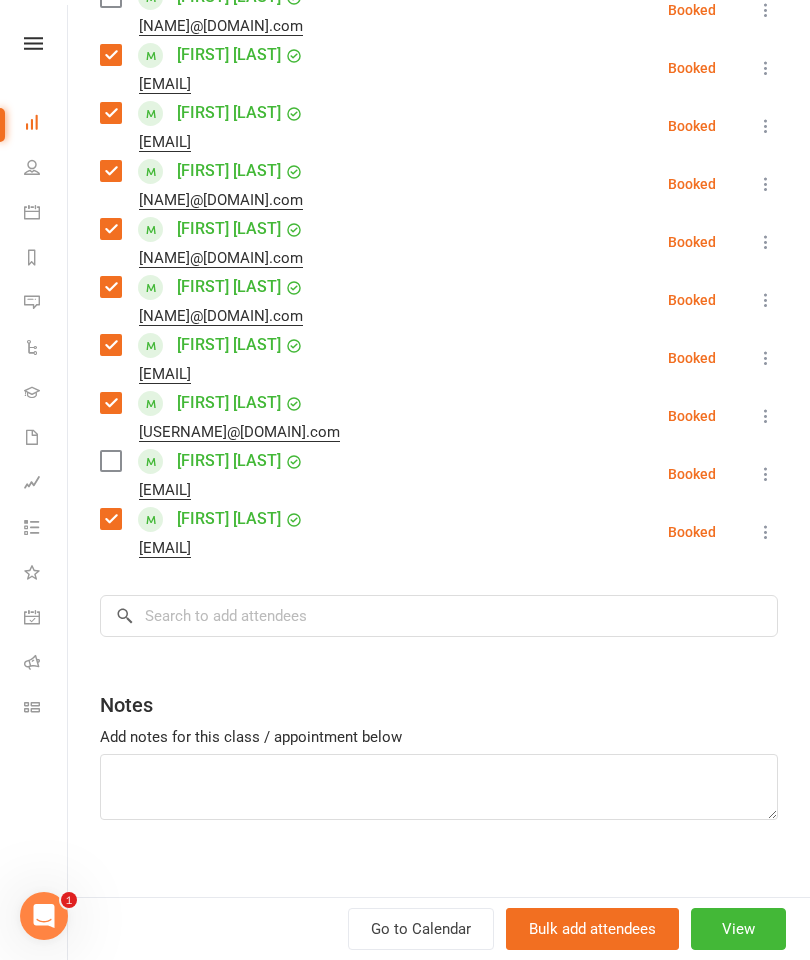 scroll, scrollTop: 2246, scrollLeft: 0, axis: vertical 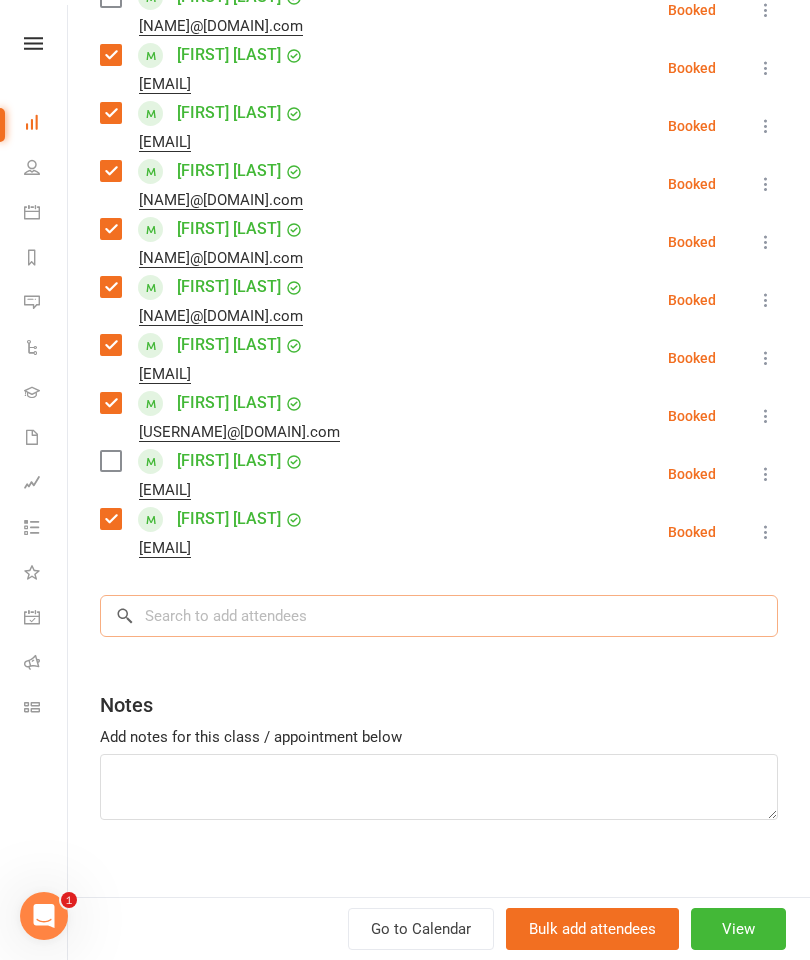 click at bounding box center [439, 616] 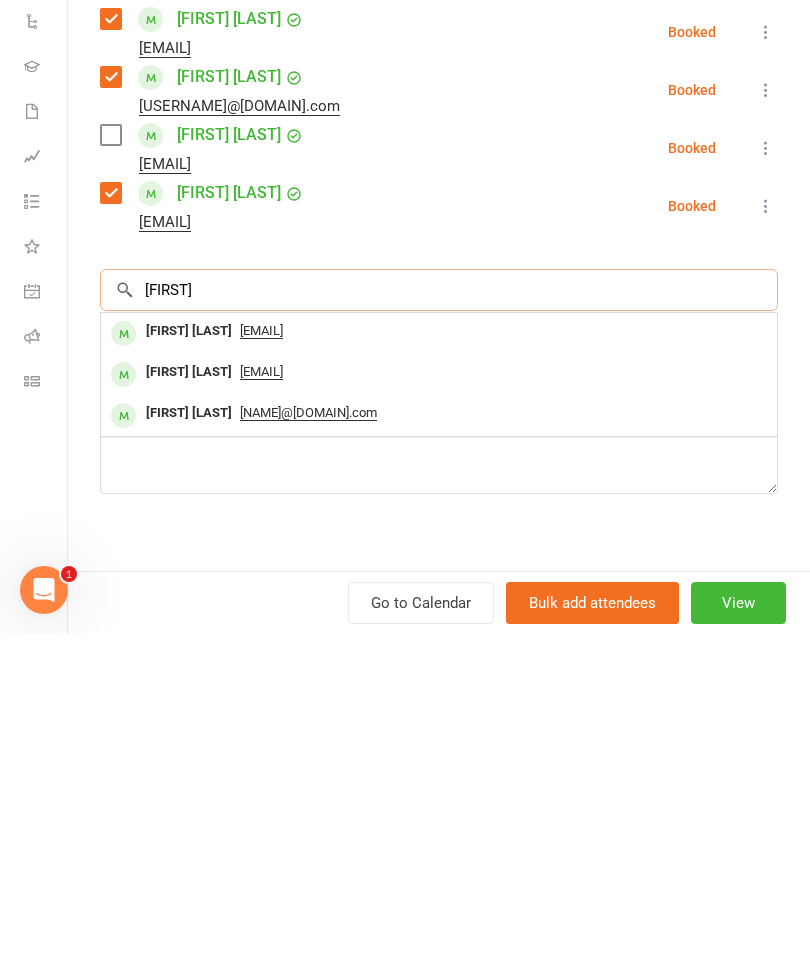 type on "[FIRST]" 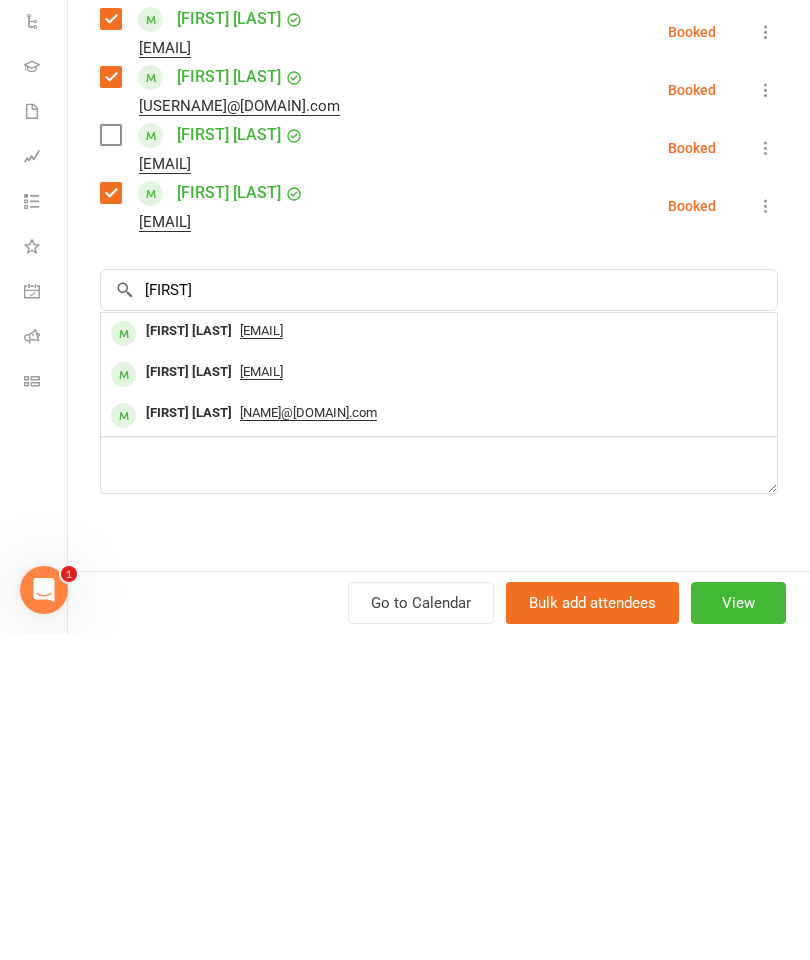 click on "[FIRST] [LAST]" at bounding box center (189, 657) 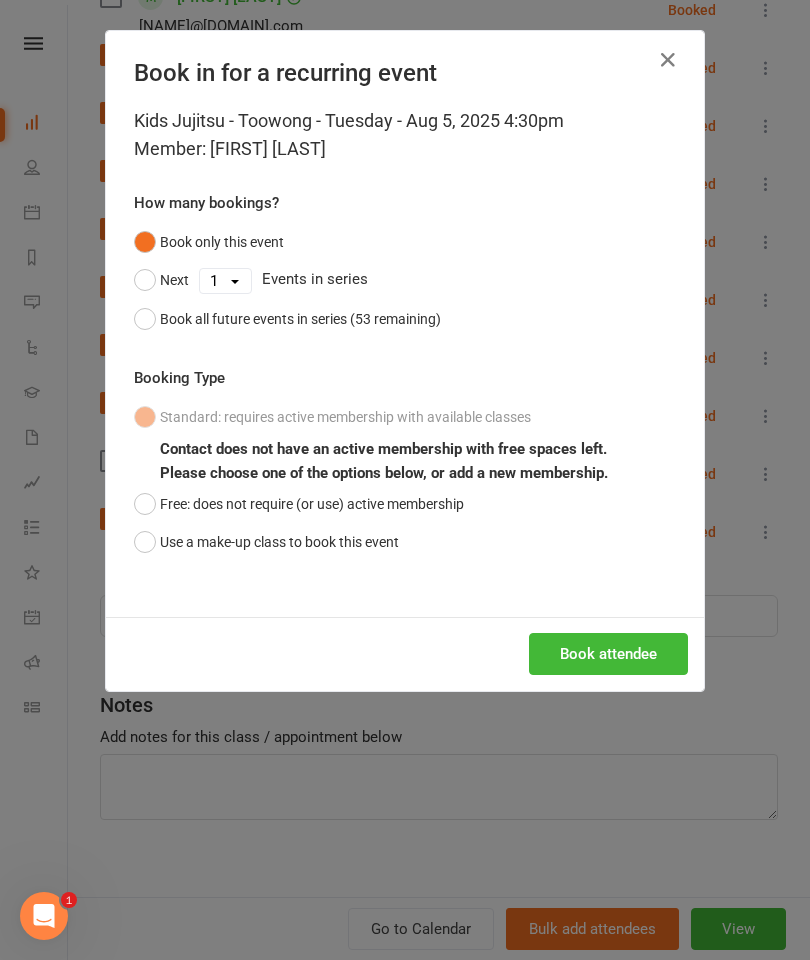 click on "Use a make-up class to book this event" at bounding box center (266, 542) 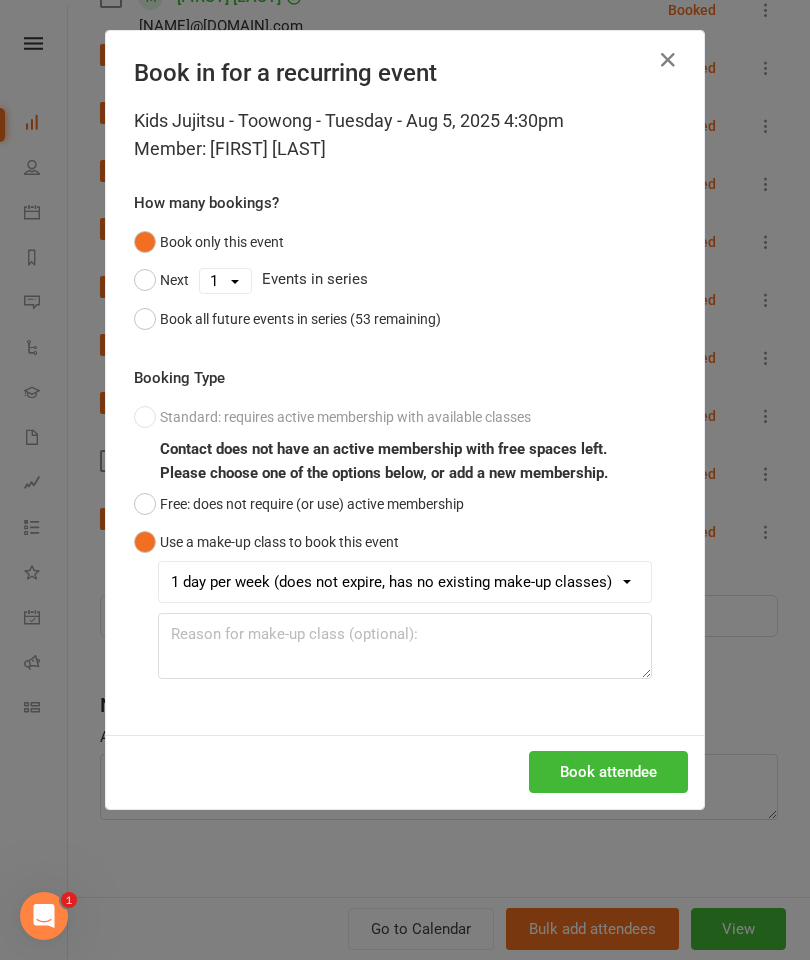 click on "Book attendee" at bounding box center (608, 772) 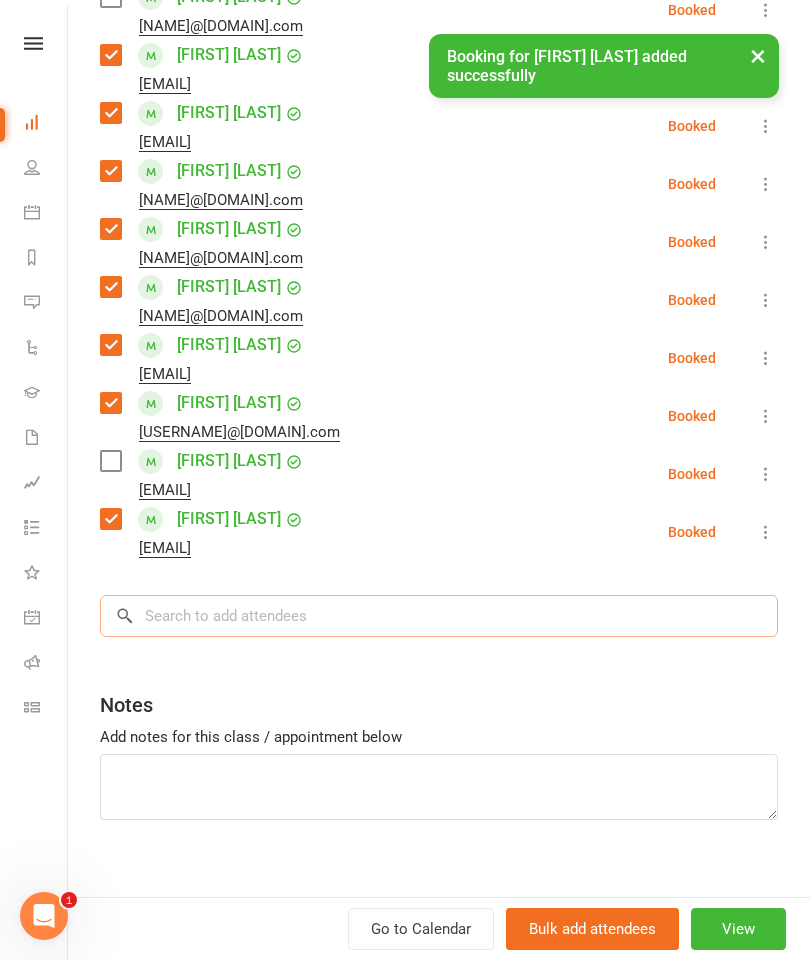 click at bounding box center [439, 616] 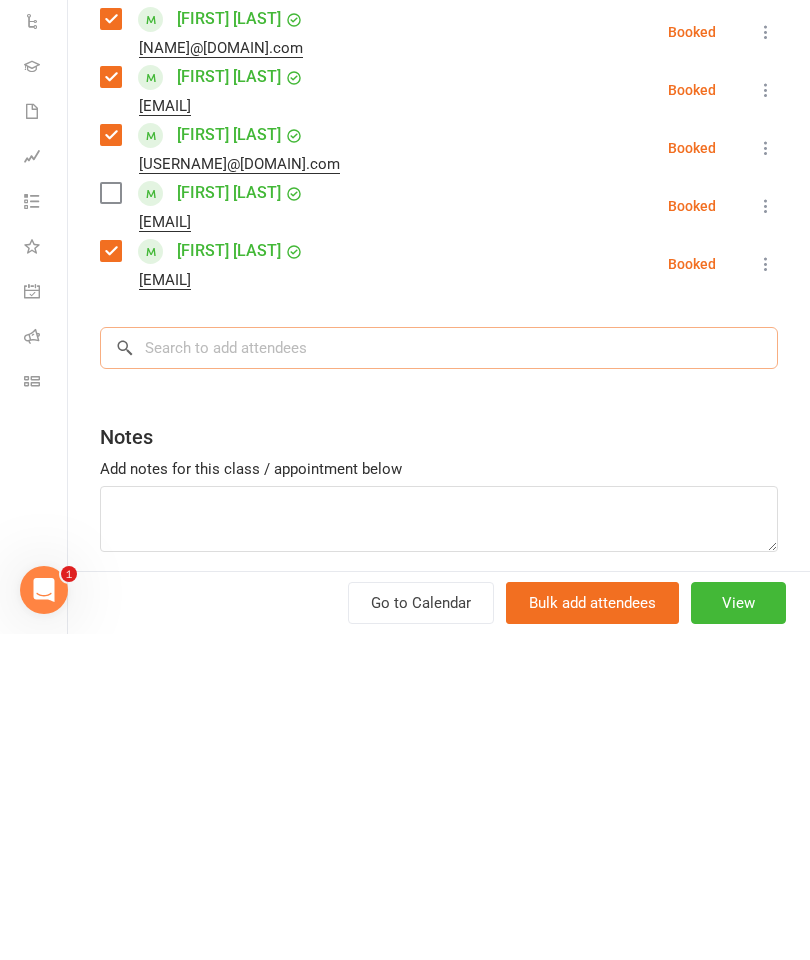 scroll, scrollTop: 2639, scrollLeft: 0, axis: vertical 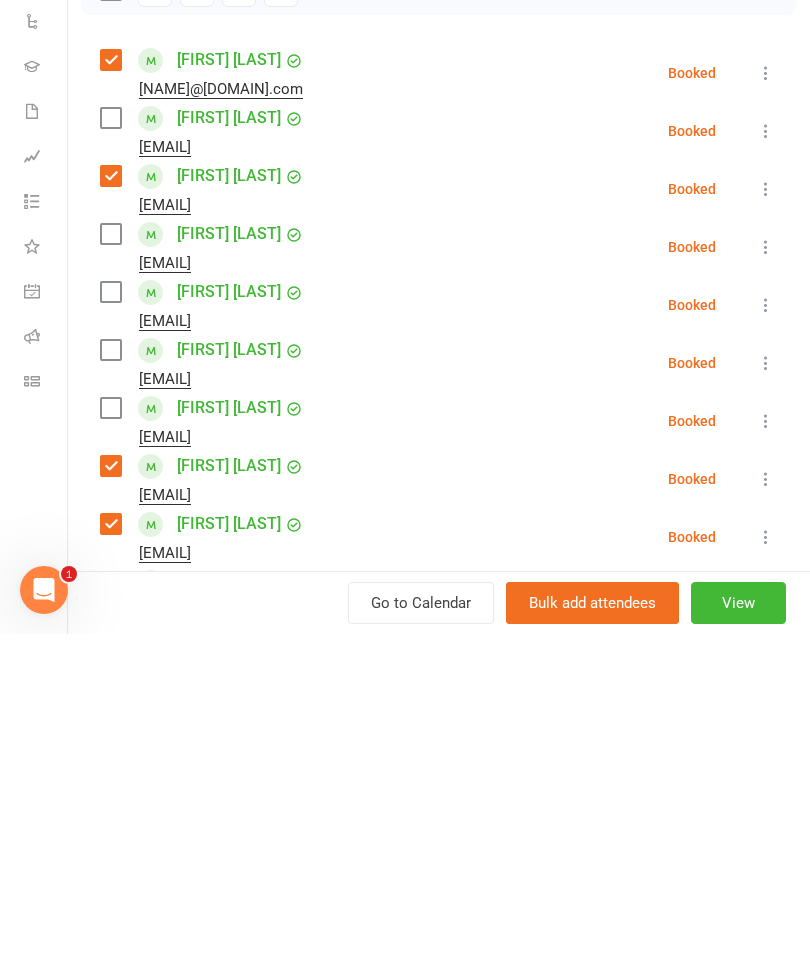 click at bounding box center (110, 444) 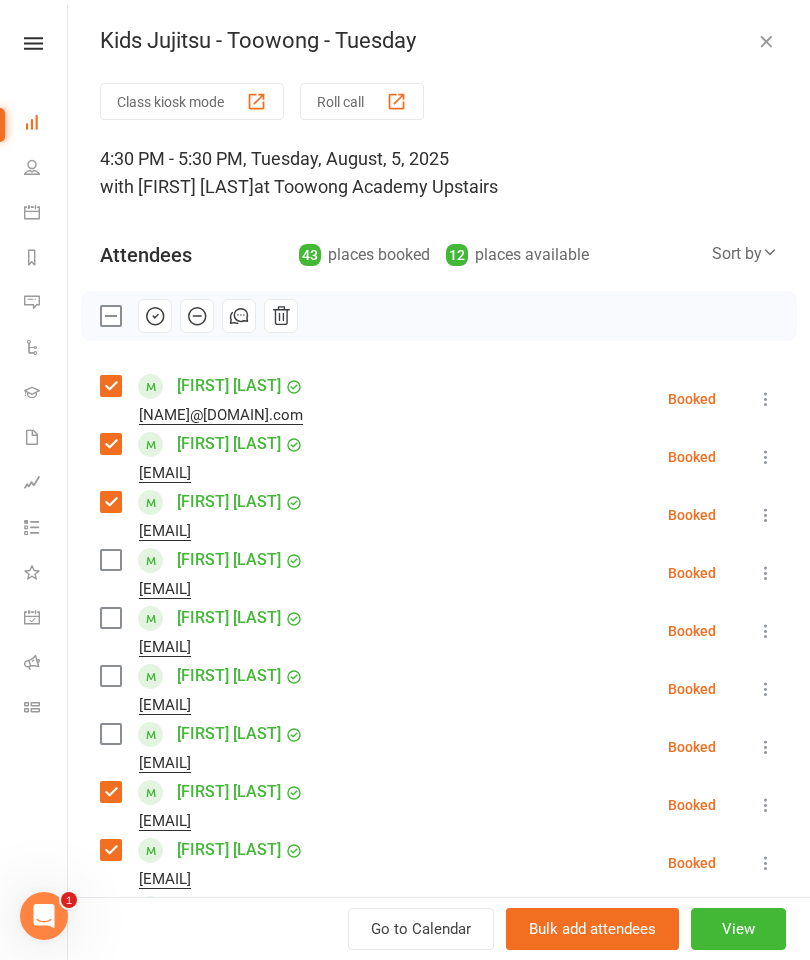scroll, scrollTop: 0, scrollLeft: 0, axis: both 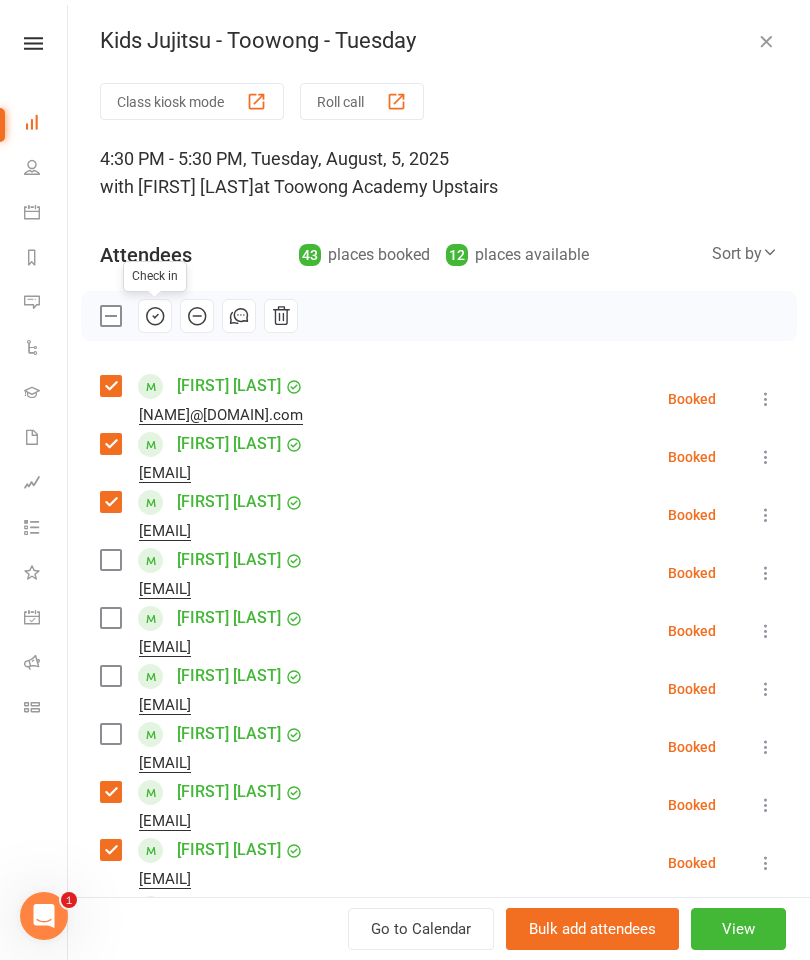click at bounding box center [110, 316] 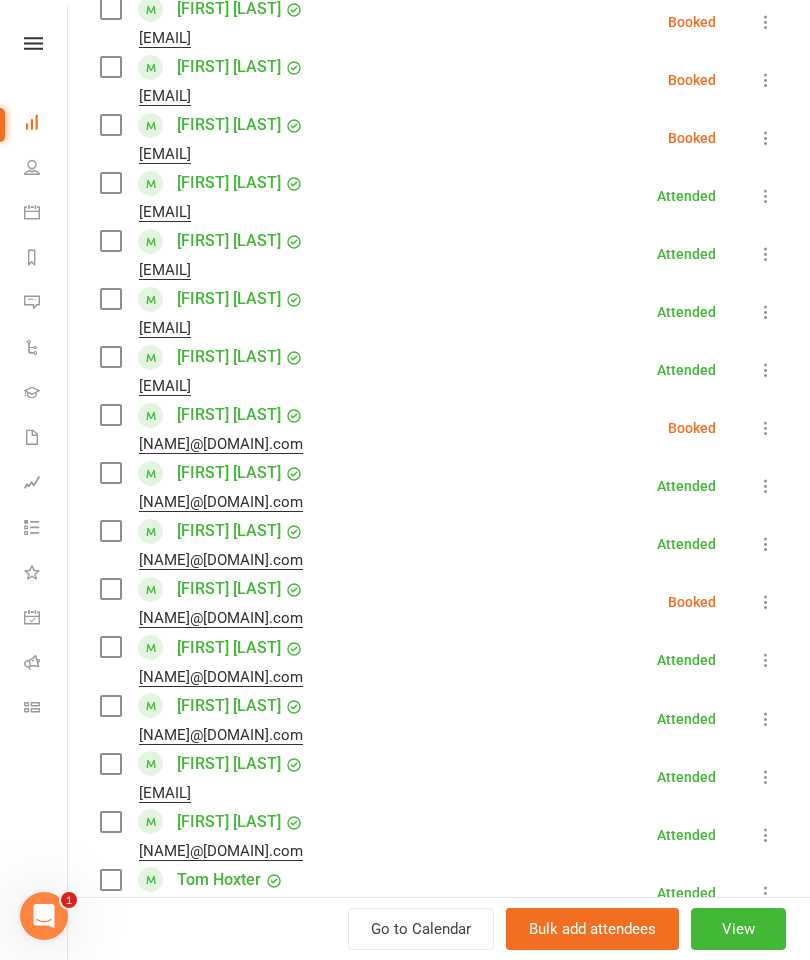scroll, scrollTop: 610, scrollLeft: 0, axis: vertical 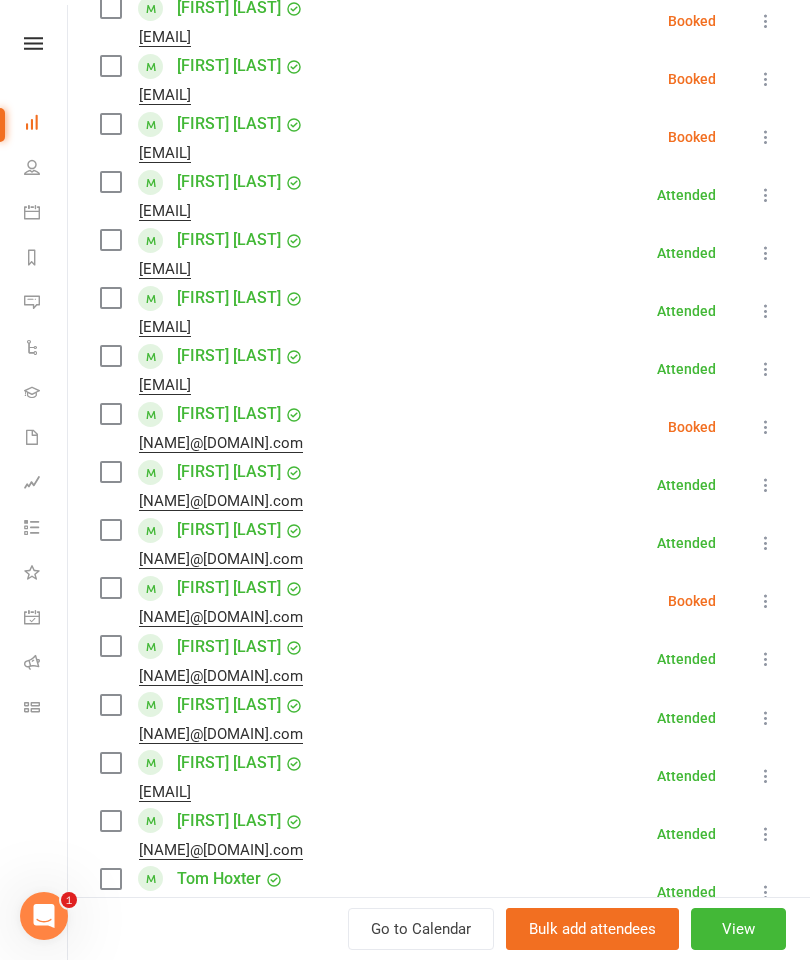 click at bounding box center [110, 588] 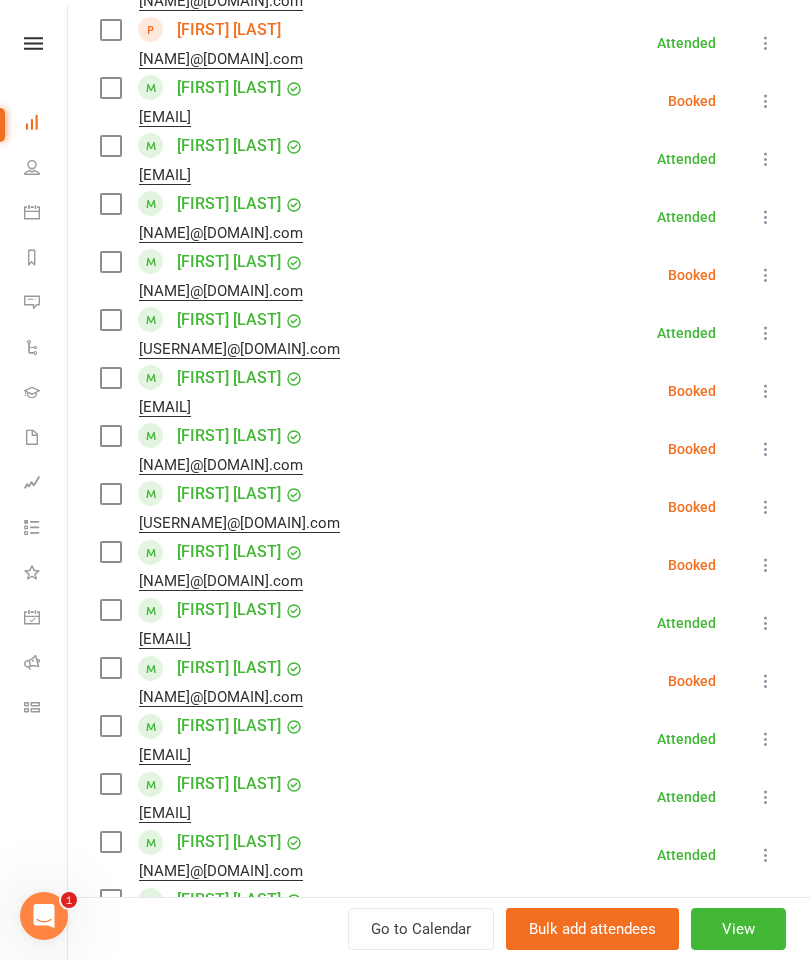 scroll, scrollTop: 1635, scrollLeft: 0, axis: vertical 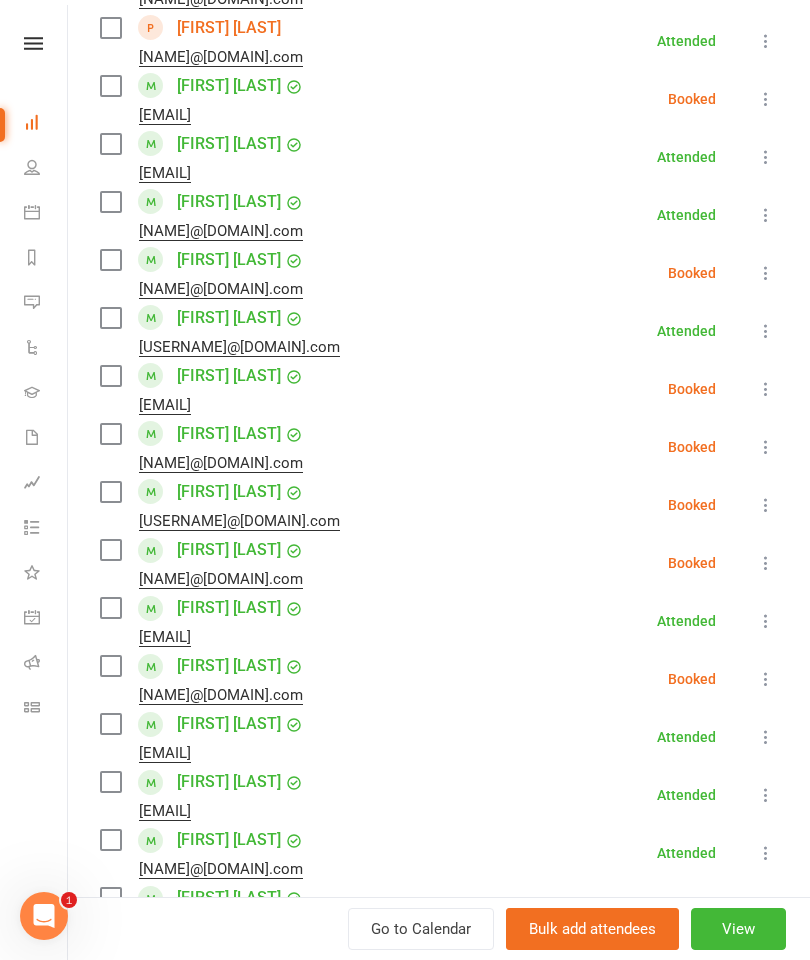 click at bounding box center [110, 434] 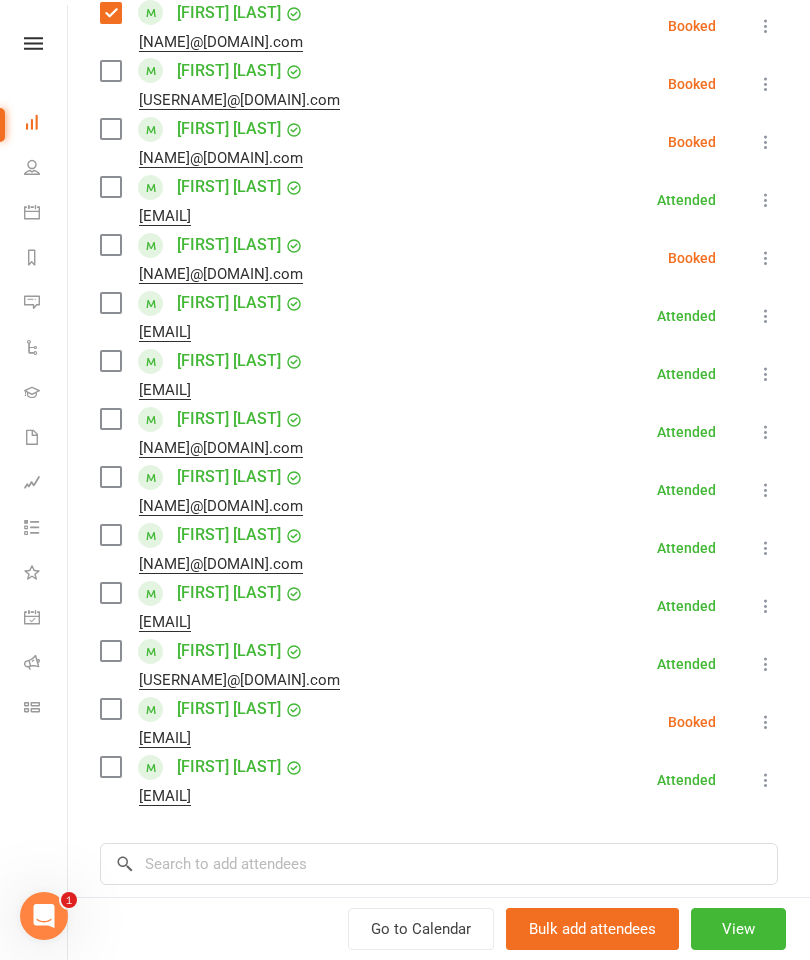 scroll, scrollTop: 2095, scrollLeft: 0, axis: vertical 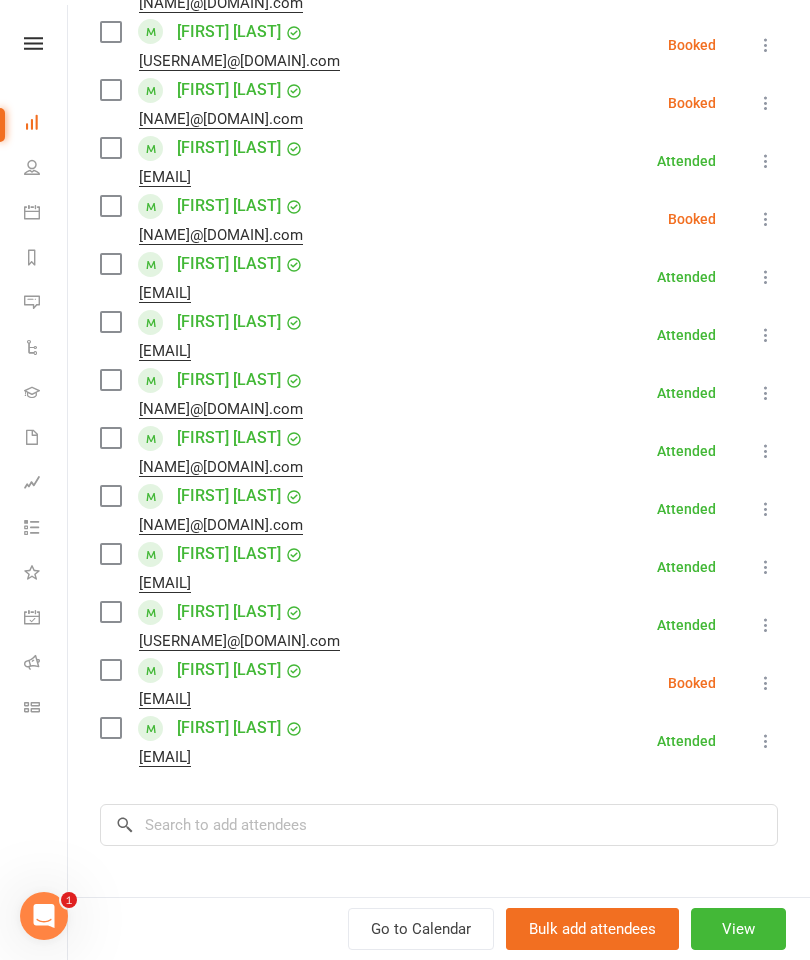 click at bounding box center [110, 670] 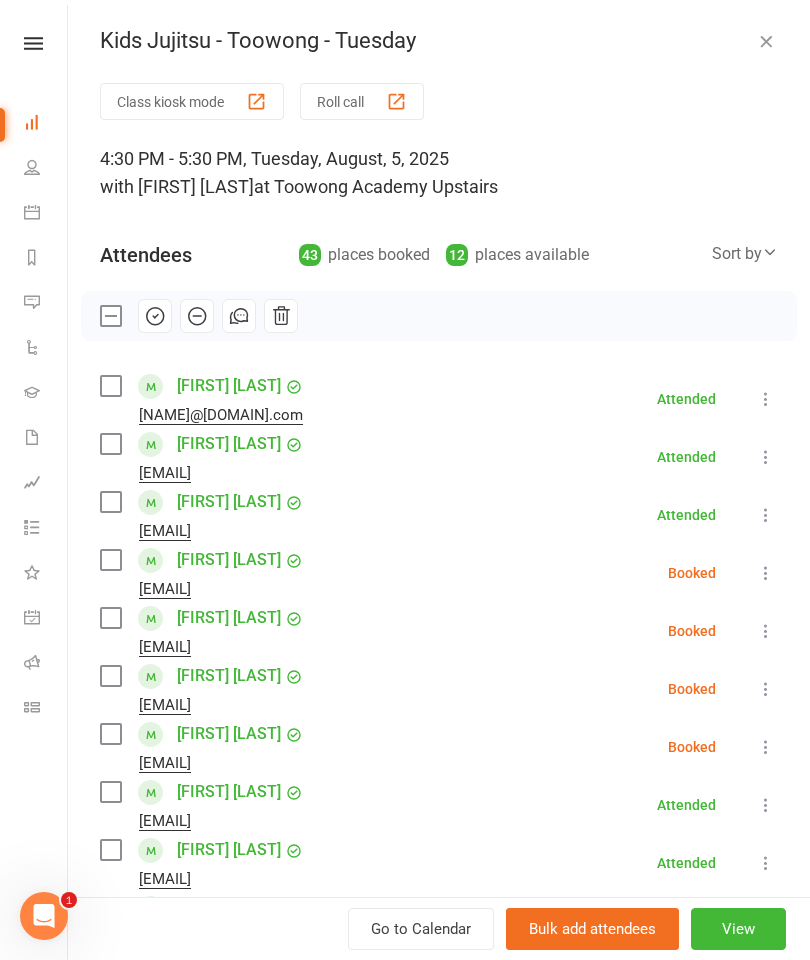 scroll, scrollTop: 0, scrollLeft: 0, axis: both 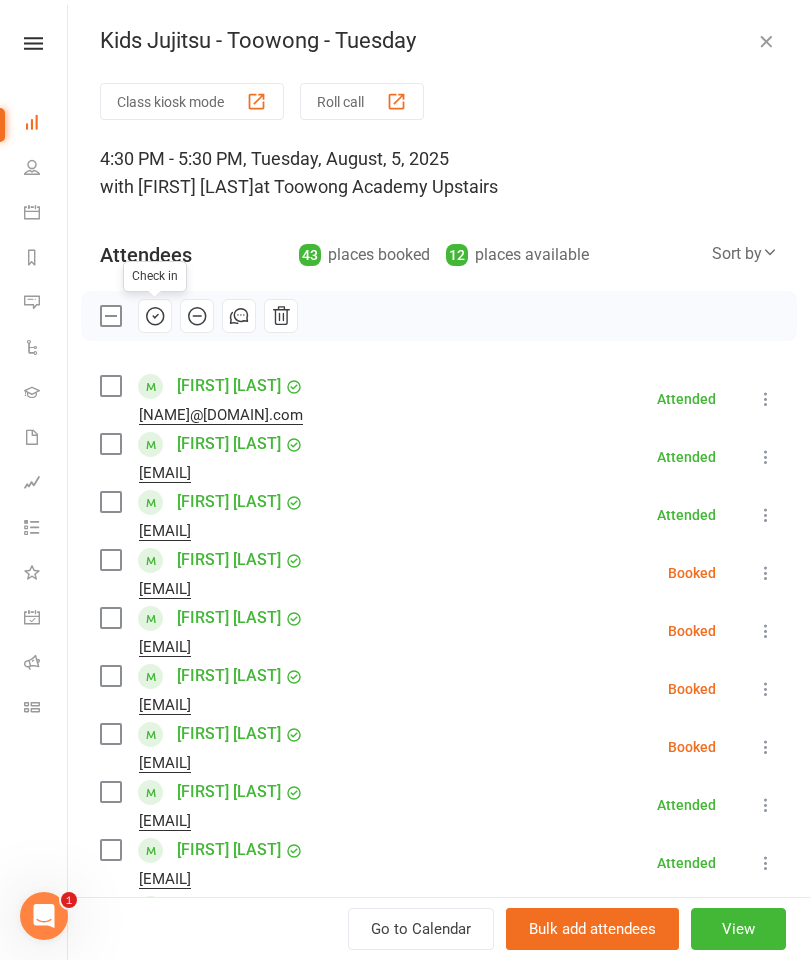 click on "Roll call" at bounding box center (362, 101) 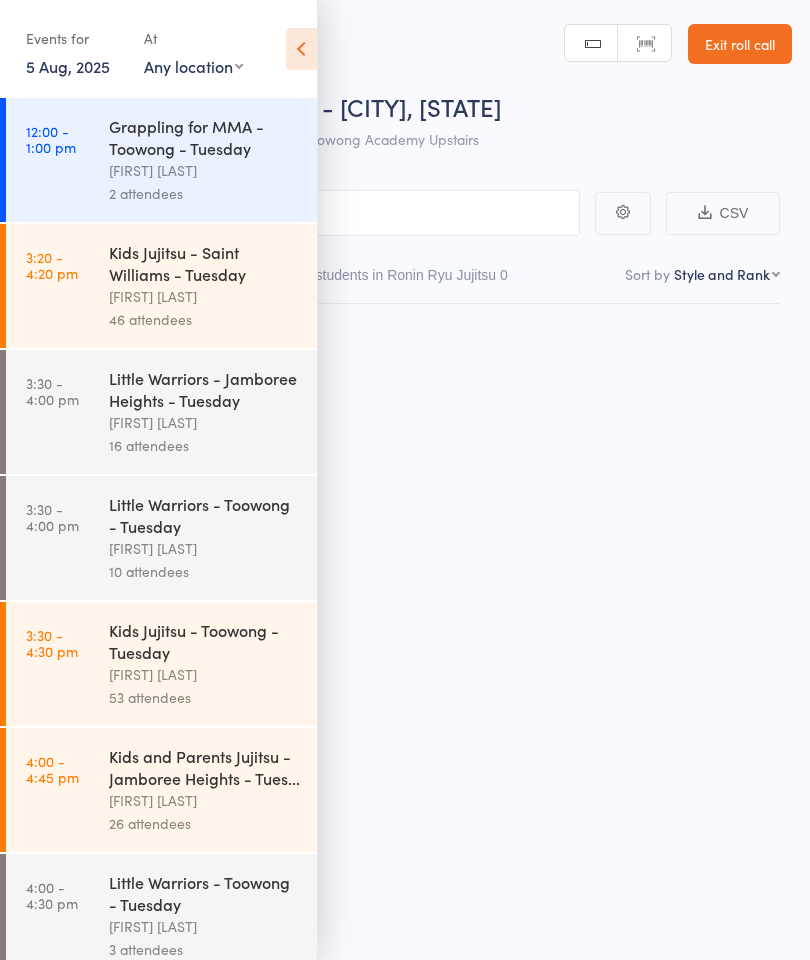 scroll, scrollTop: 0, scrollLeft: 0, axis: both 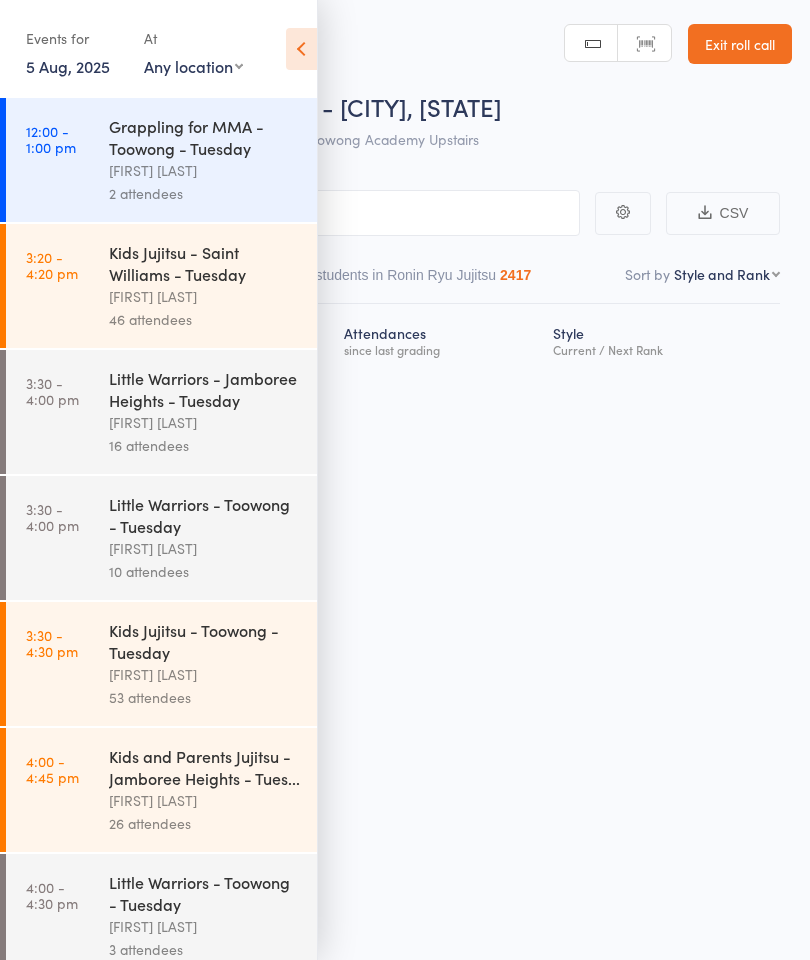 click at bounding box center [301, 49] 